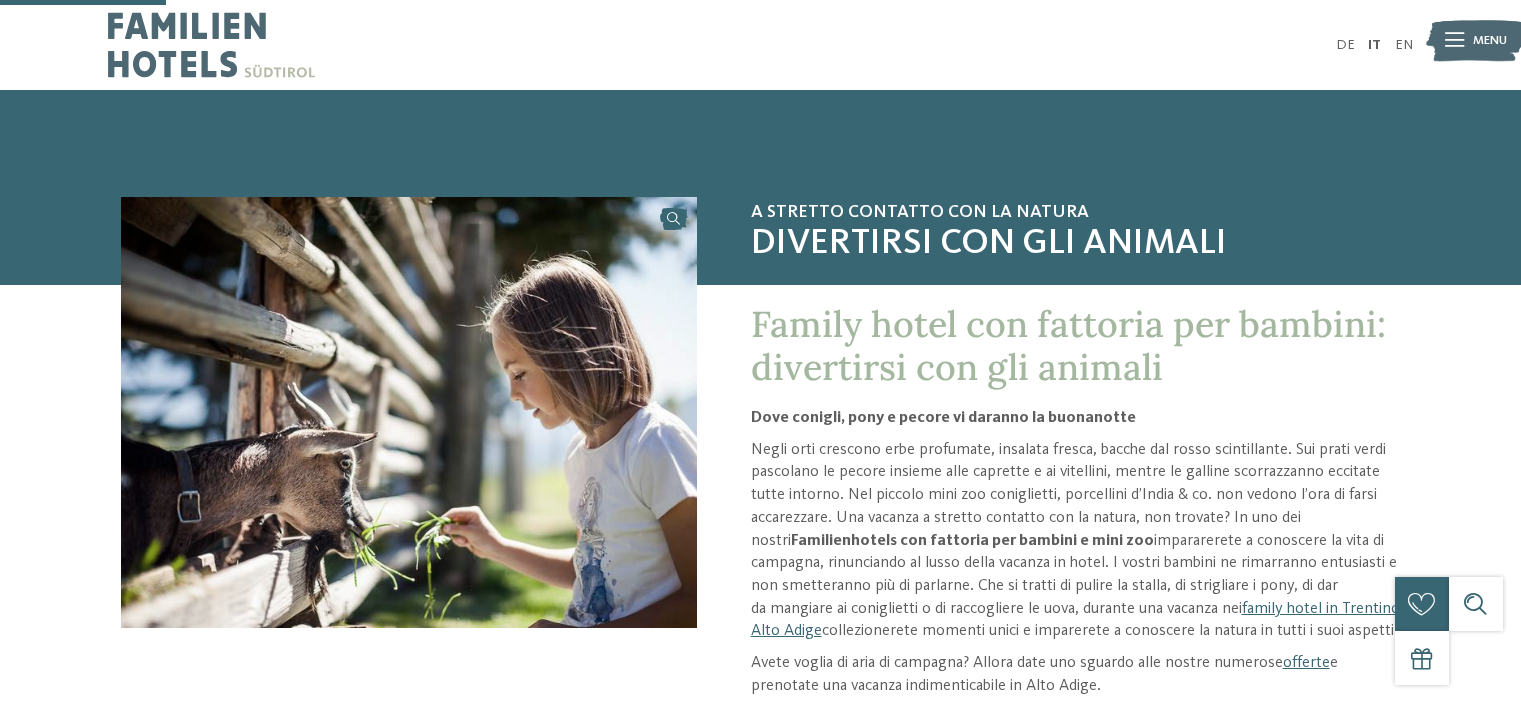 scroll, scrollTop: 300, scrollLeft: 0, axis: vertical 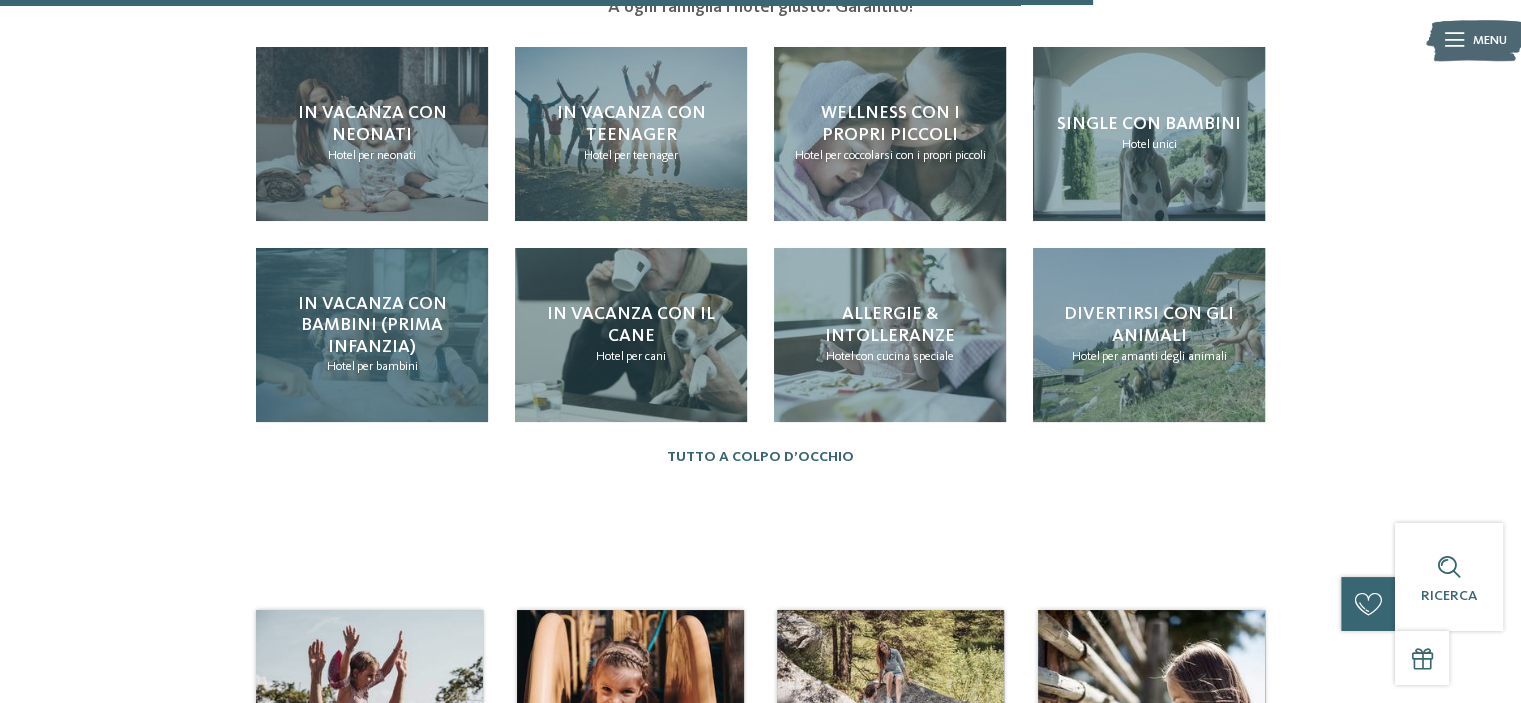 click on "In vacanza con bambini (prima infanzia)" at bounding box center [372, 325] 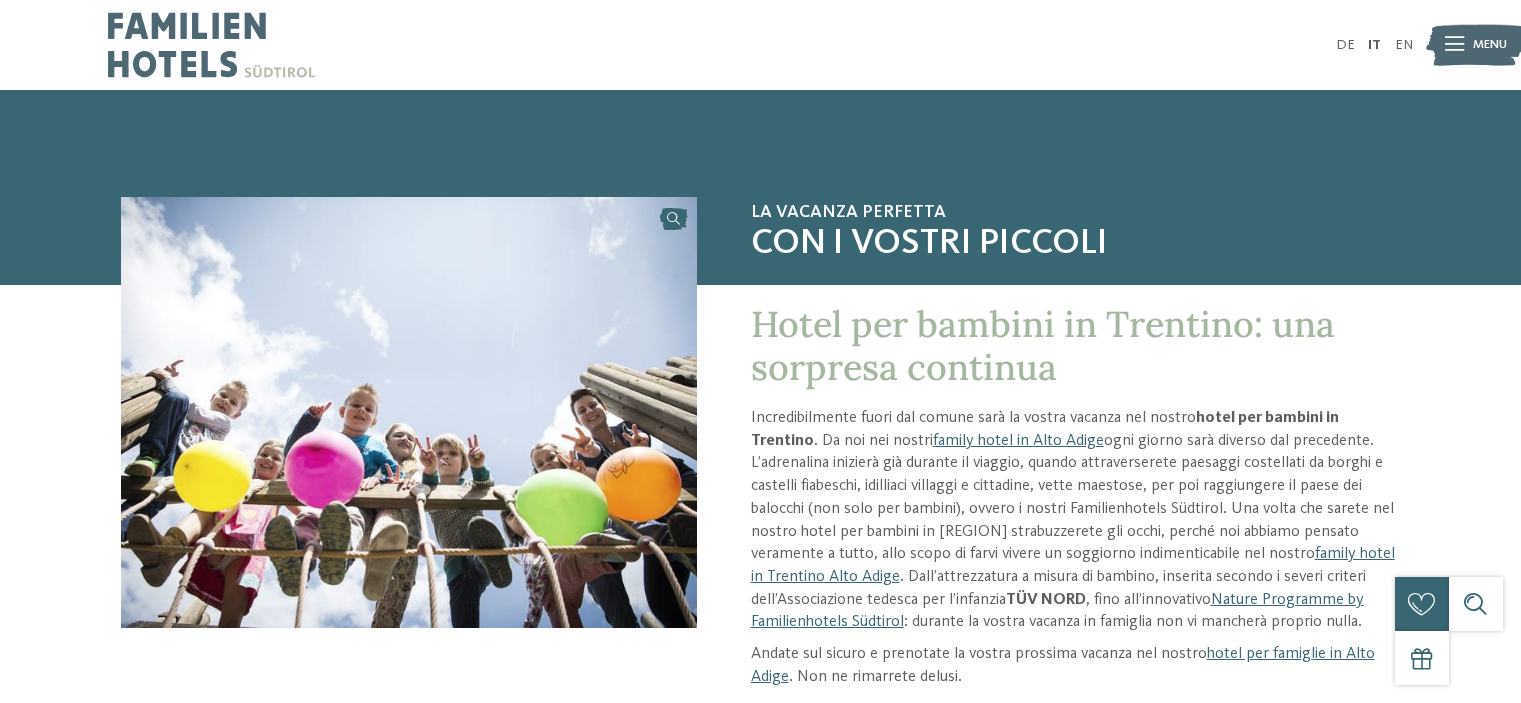 scroll, scrollTop: 0, scrollLeft: 0, axis: both 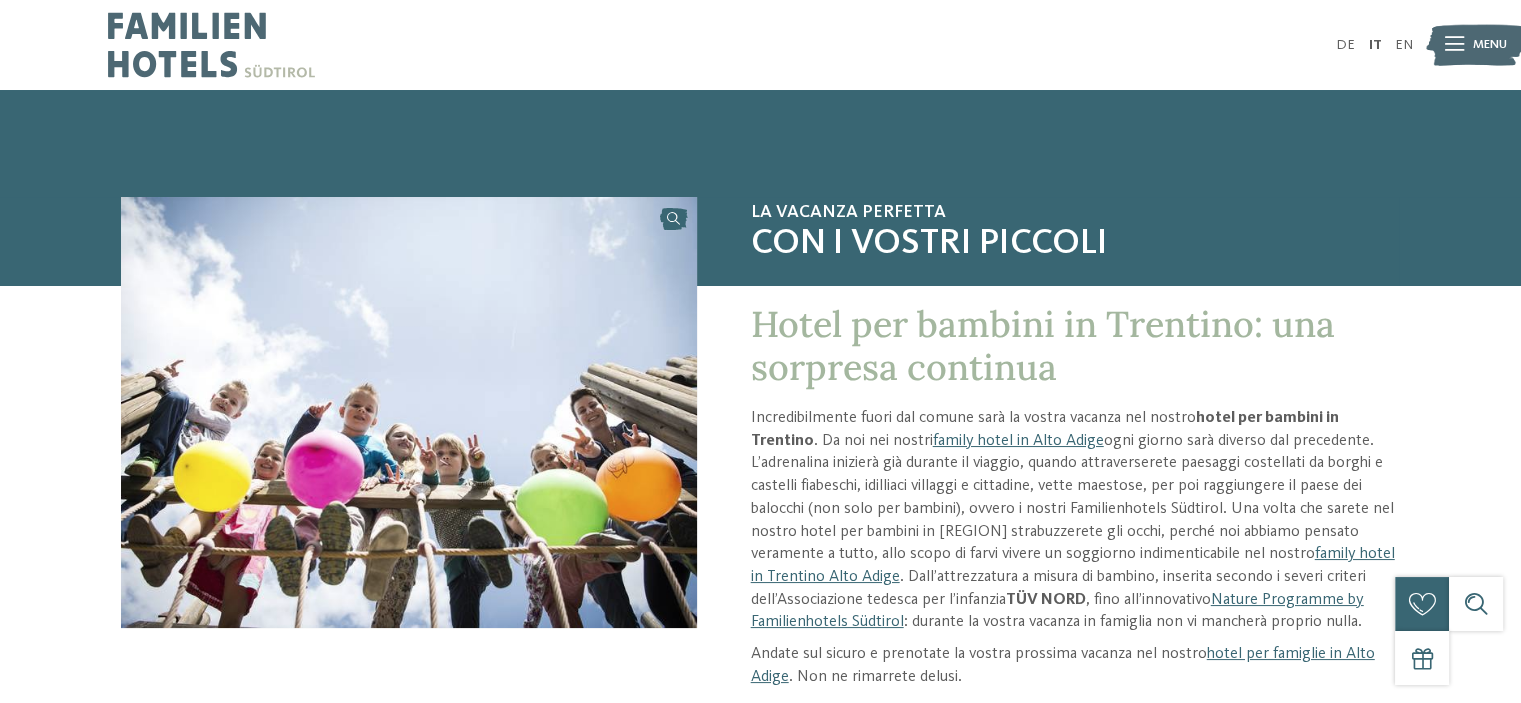 click at bounding box center [211, 45] 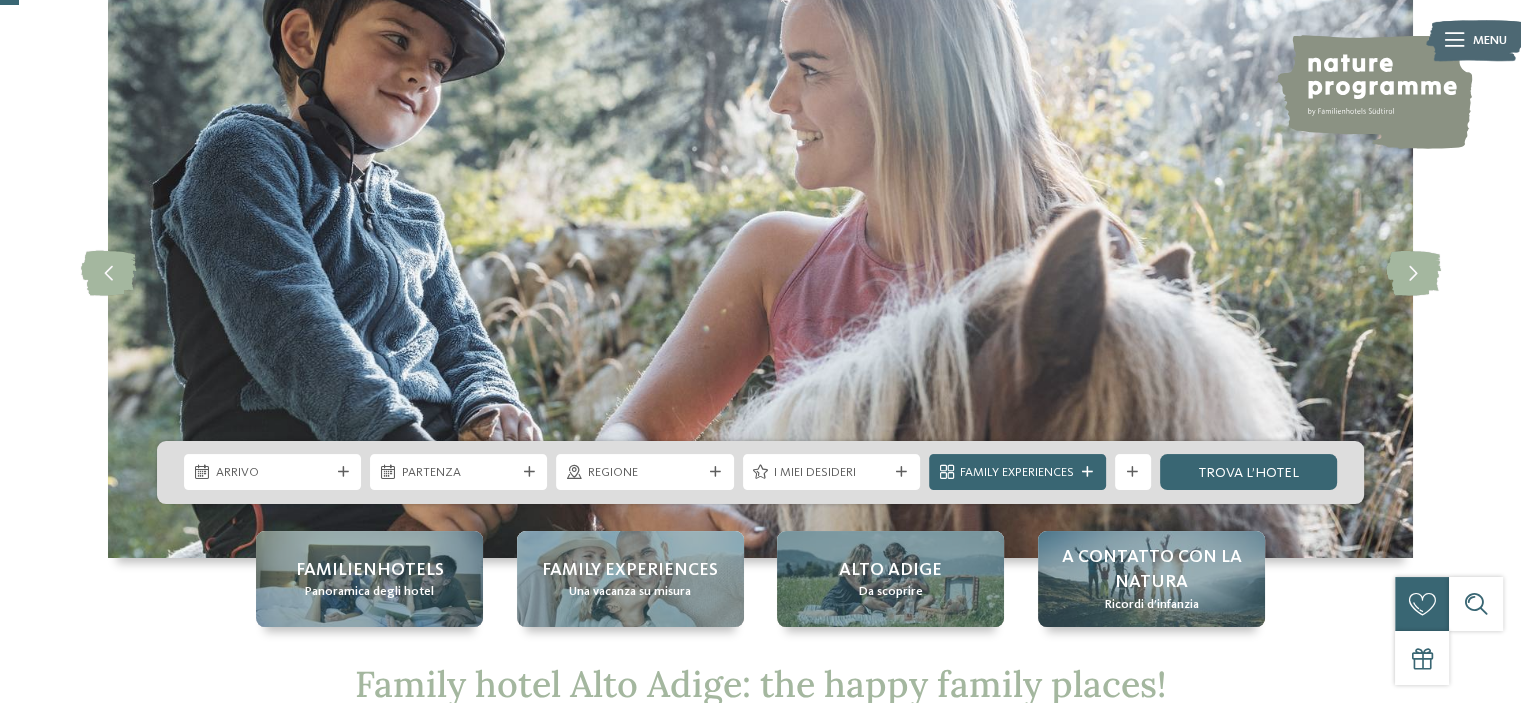 scroll, scrollTop: 100, scrollLeft: 0, axis: vertical 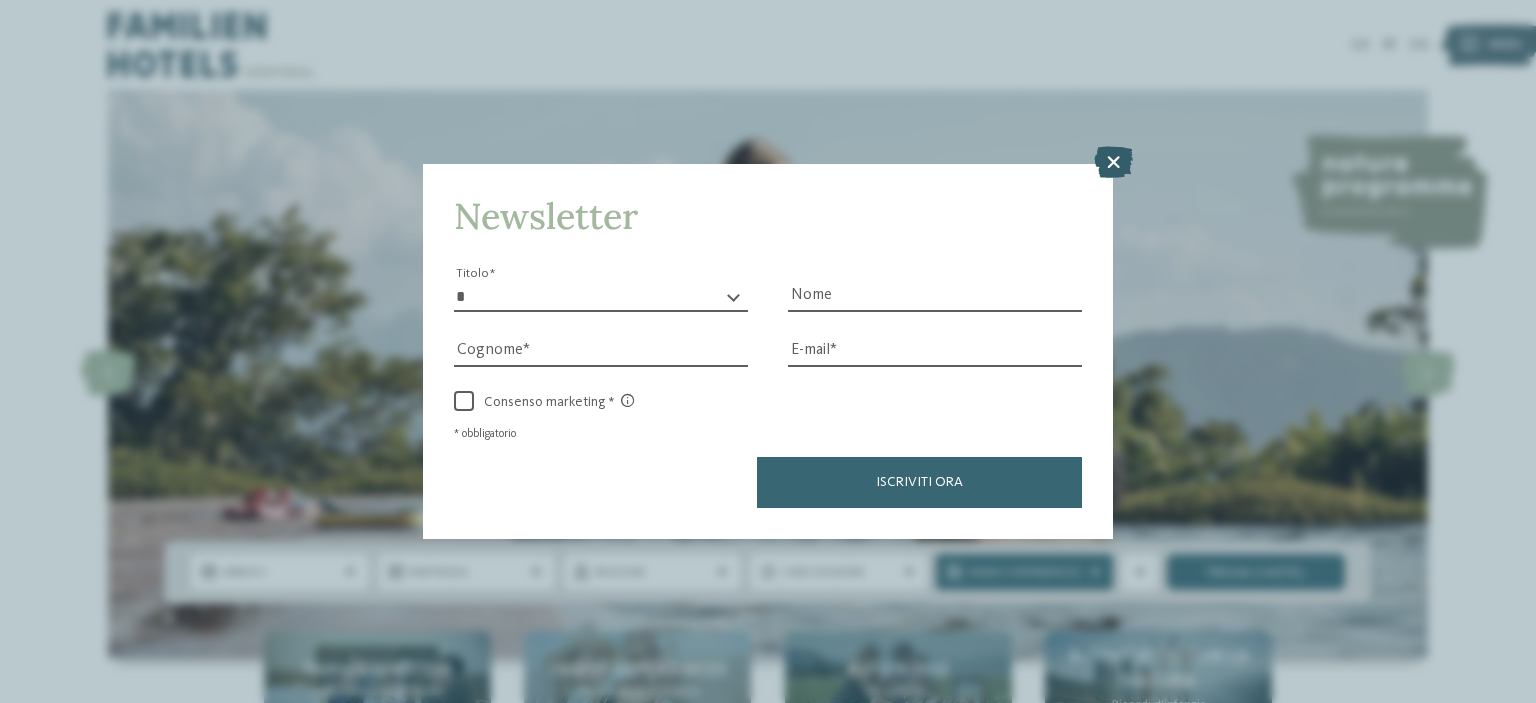 click at bounding box center (1113, 162) 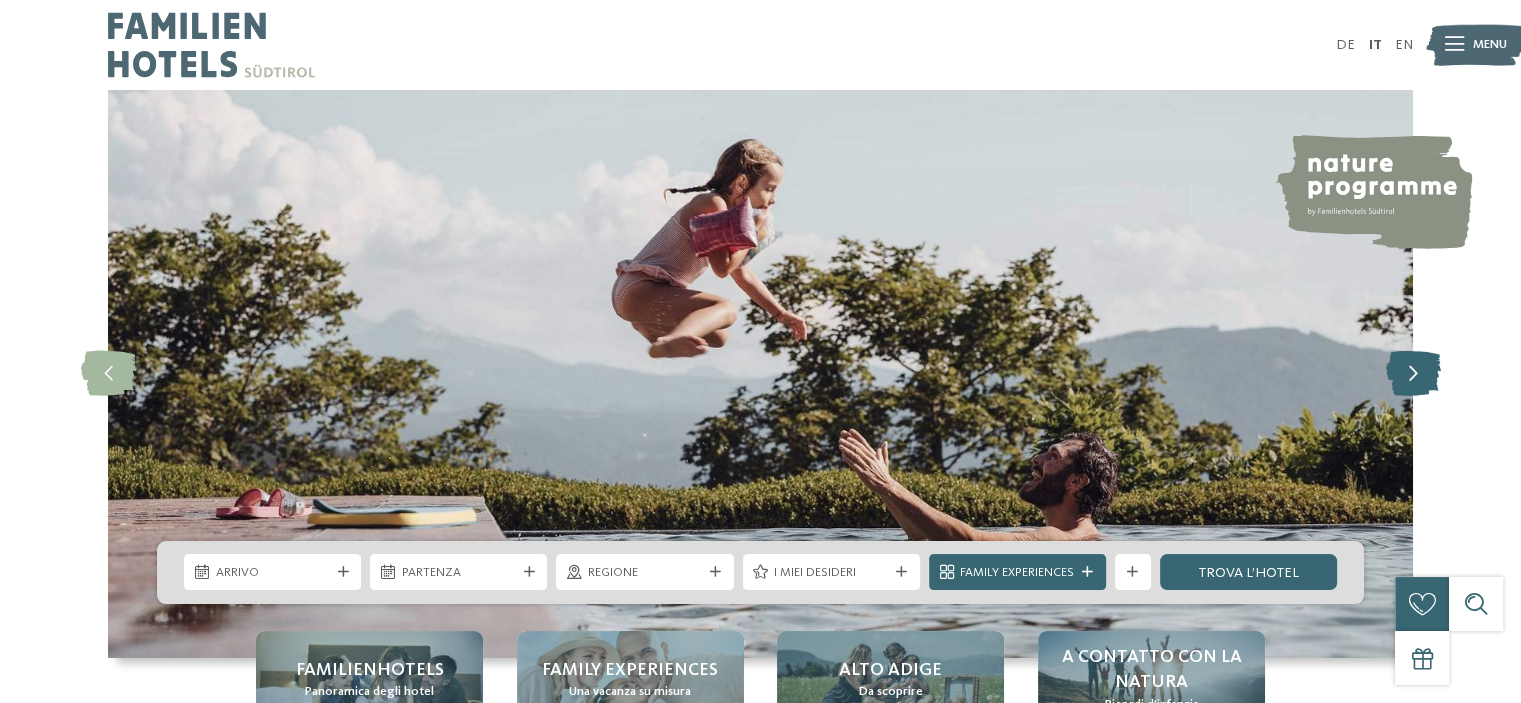 click at bounding box center (1412, 373) 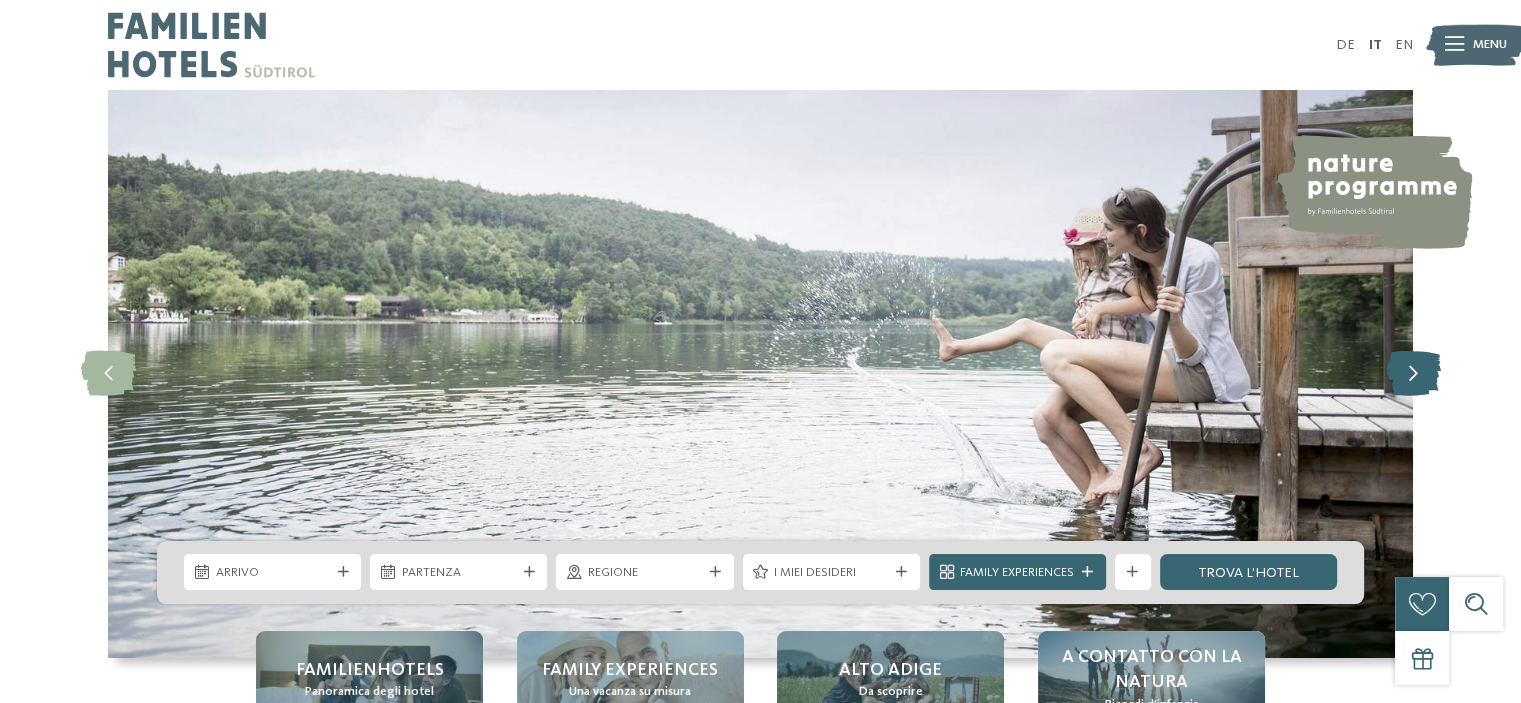 click at bounding box center (1412, 373) 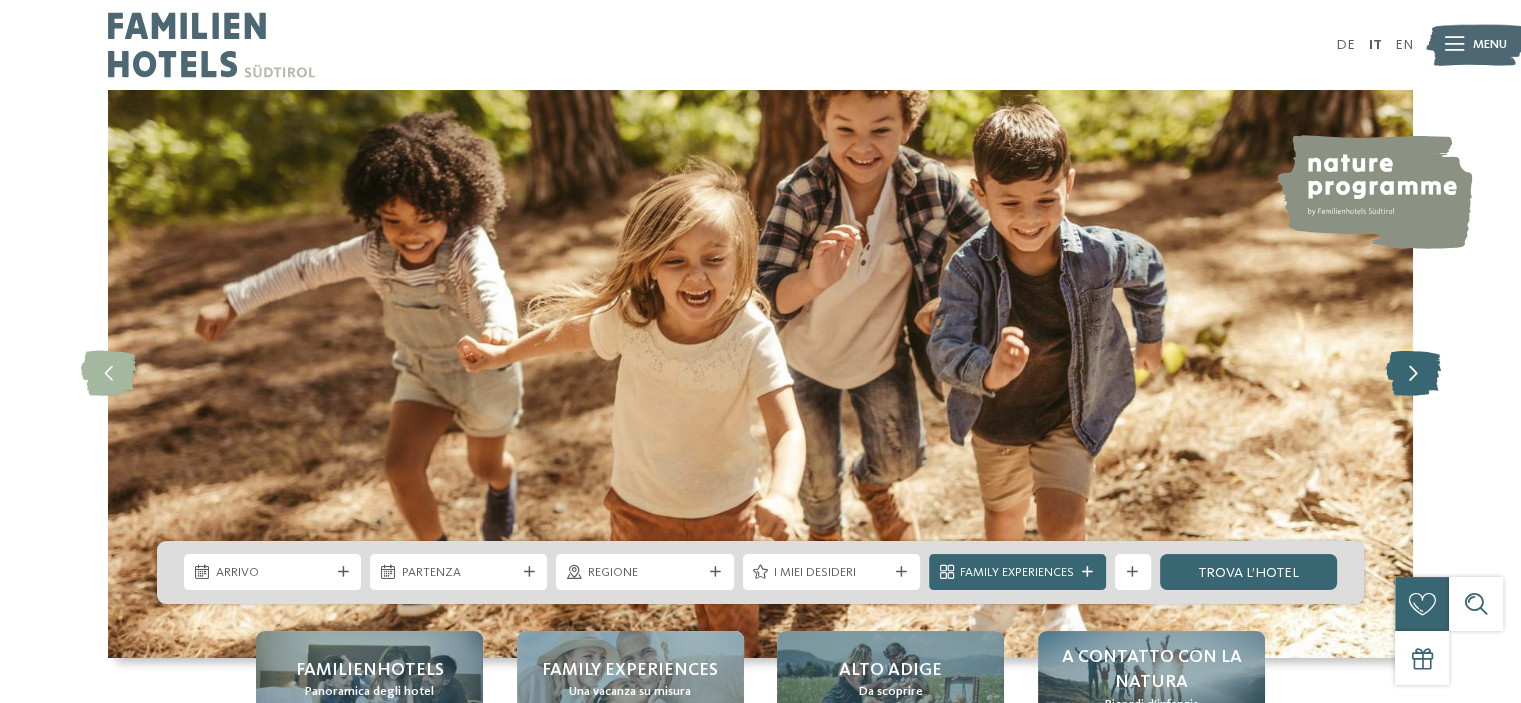 click at bounding box center (1412, 373) 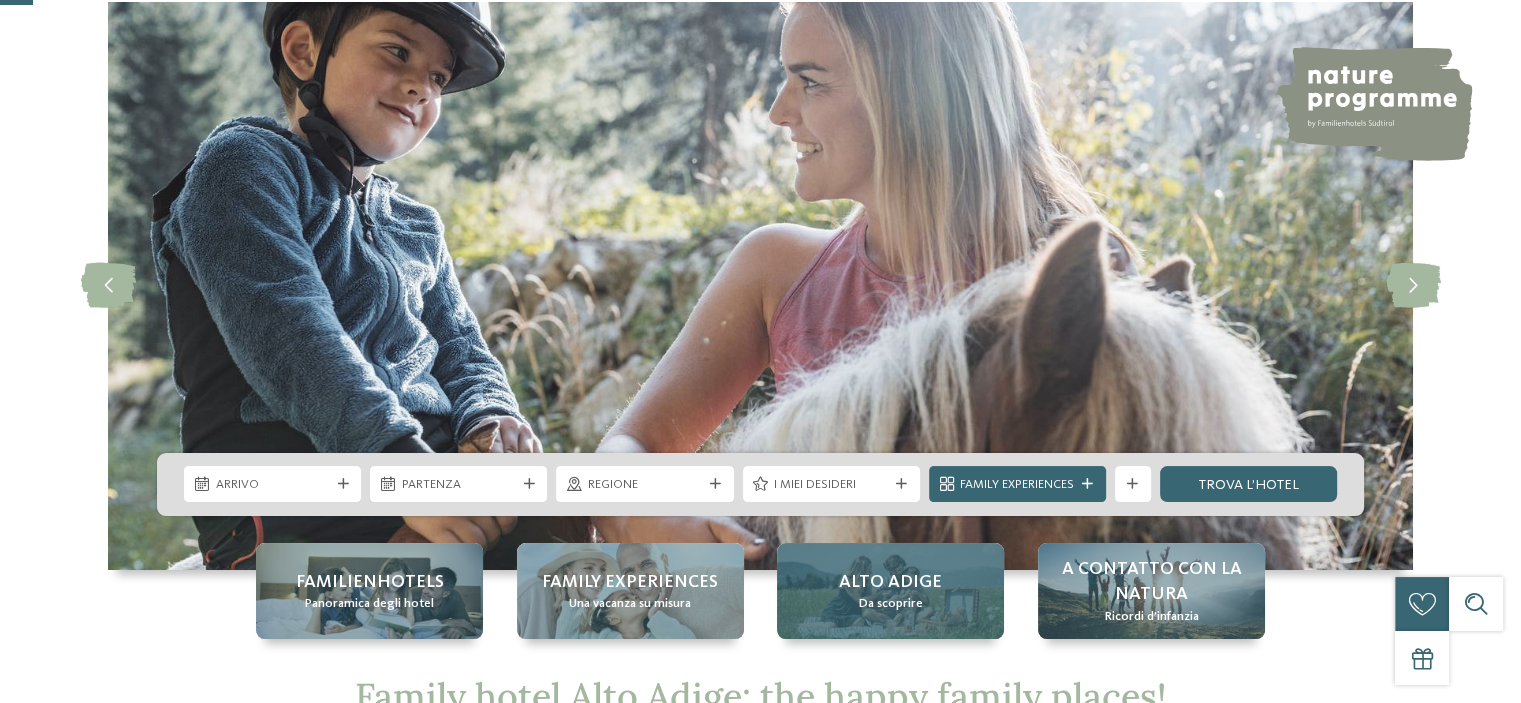 scroll, scrollTop: 200, scrollLeft: 0, axis: vertical 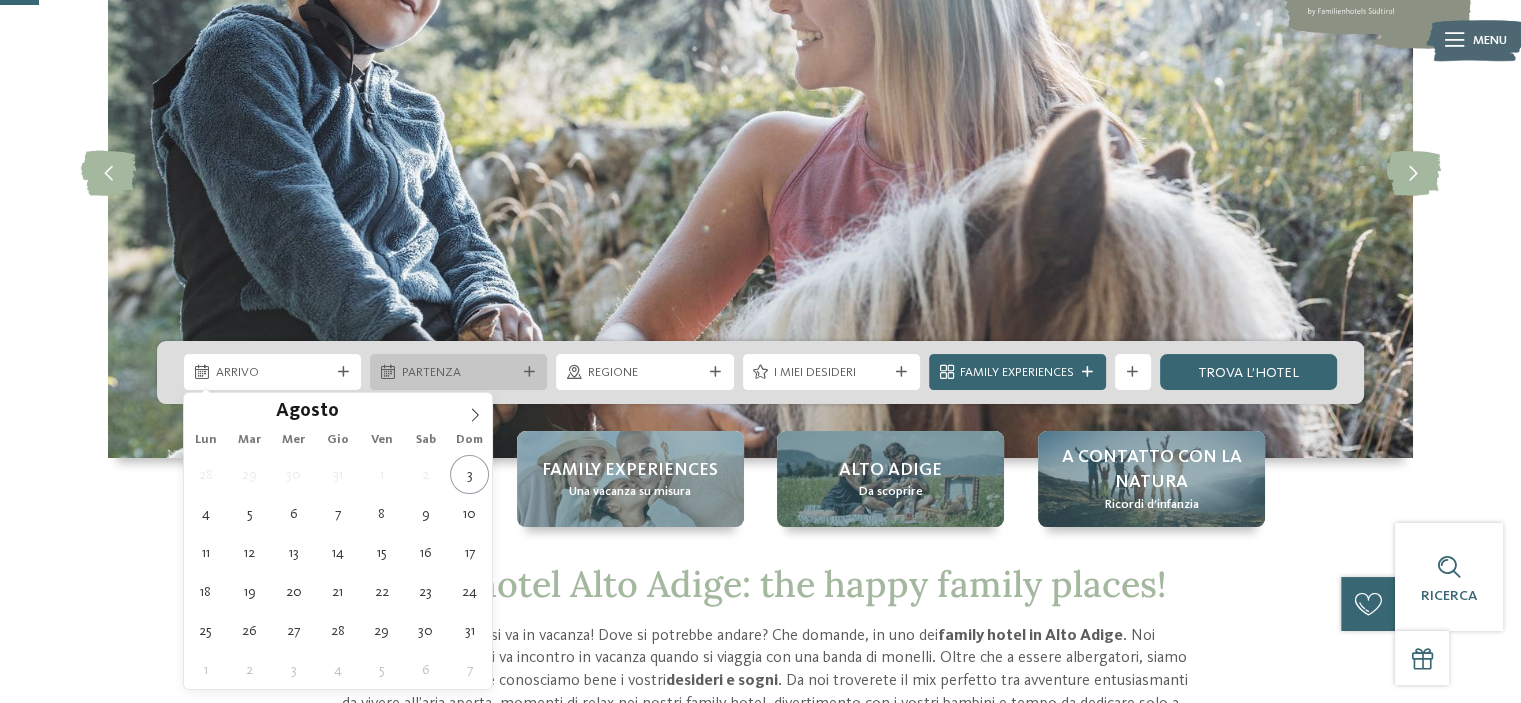 drag, startPoint x: 335, startPoint y: 375, endPoint x: 371, endPoint y: 383, distance: 36.878178 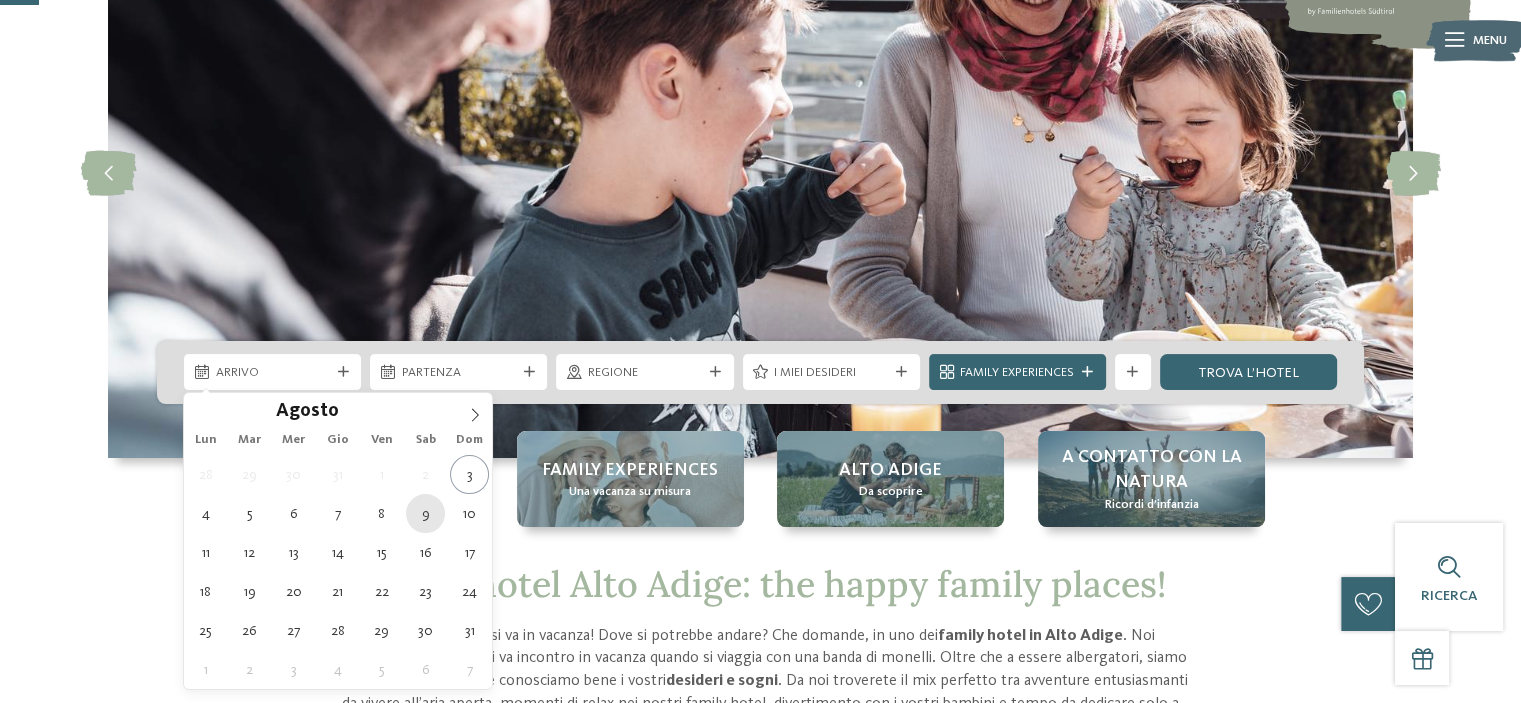 type on "09.08.2025" 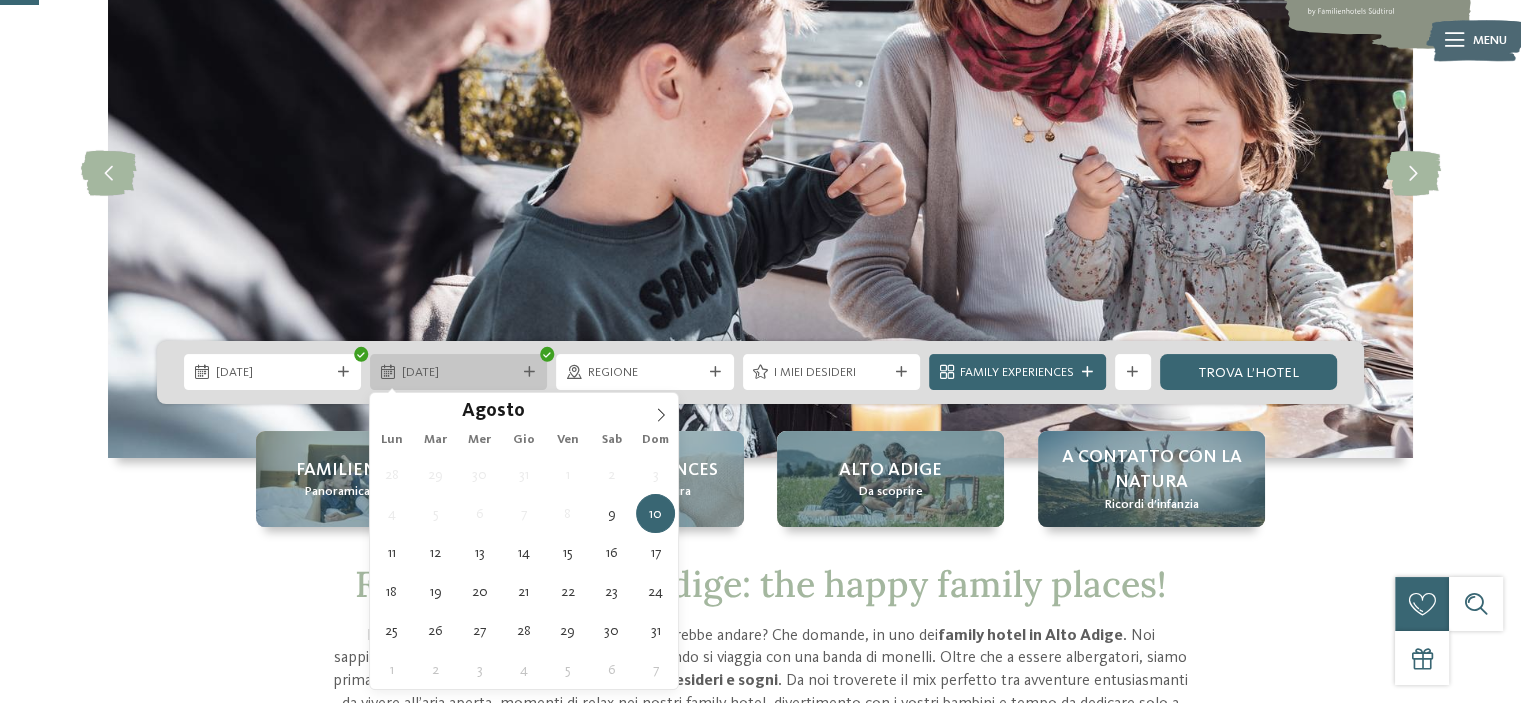 click on "10.08.2025" at bounding box center (459, 373) 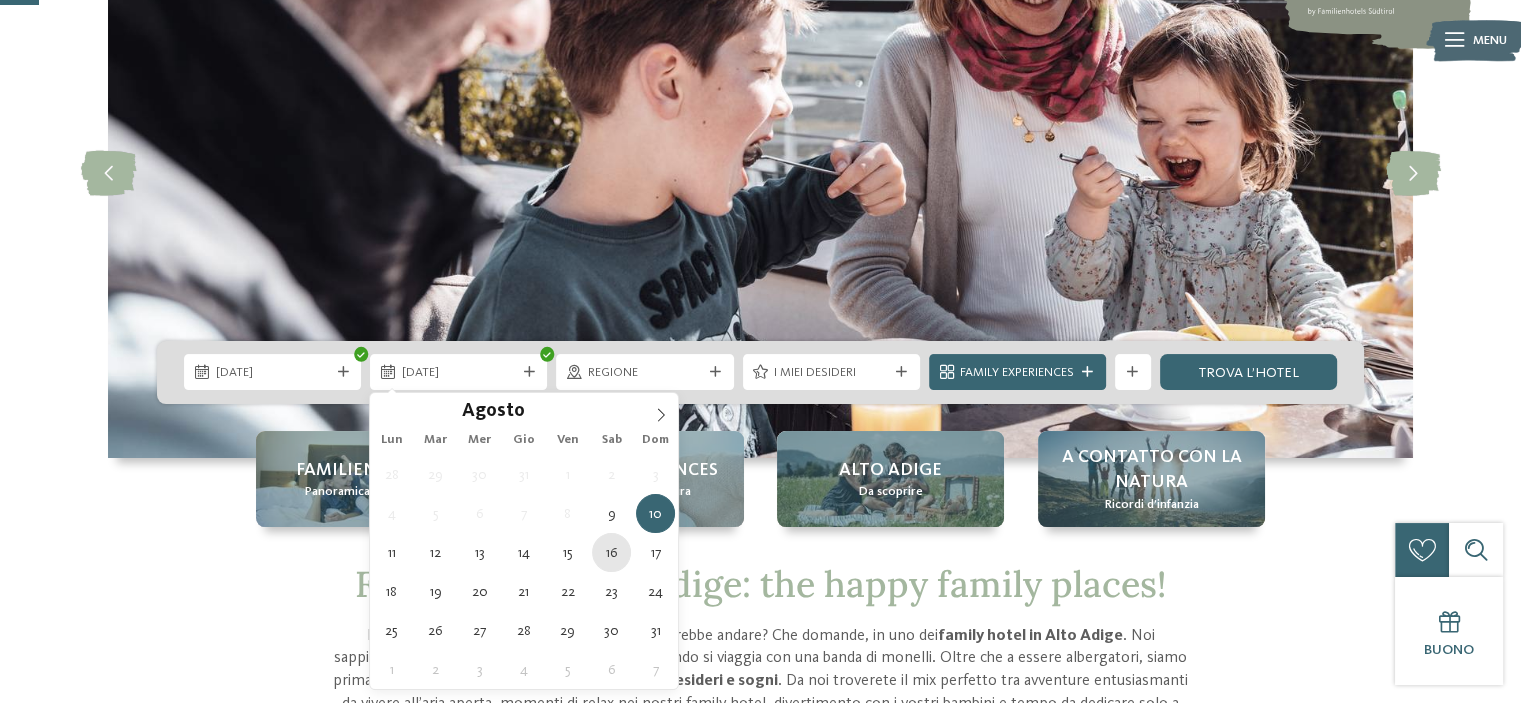 type on "16.08.2025" 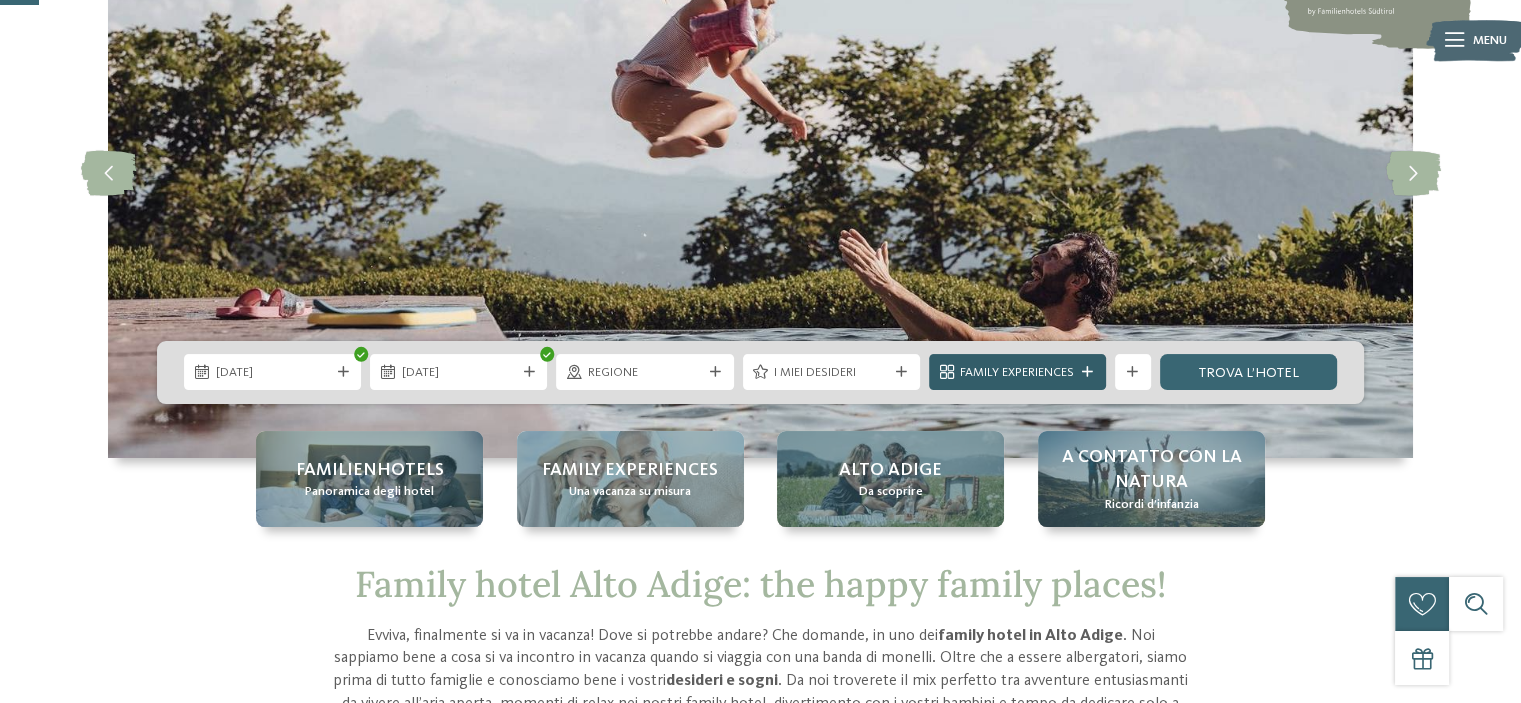 click on "Family Experiences" at bounding box center (1017, 373) 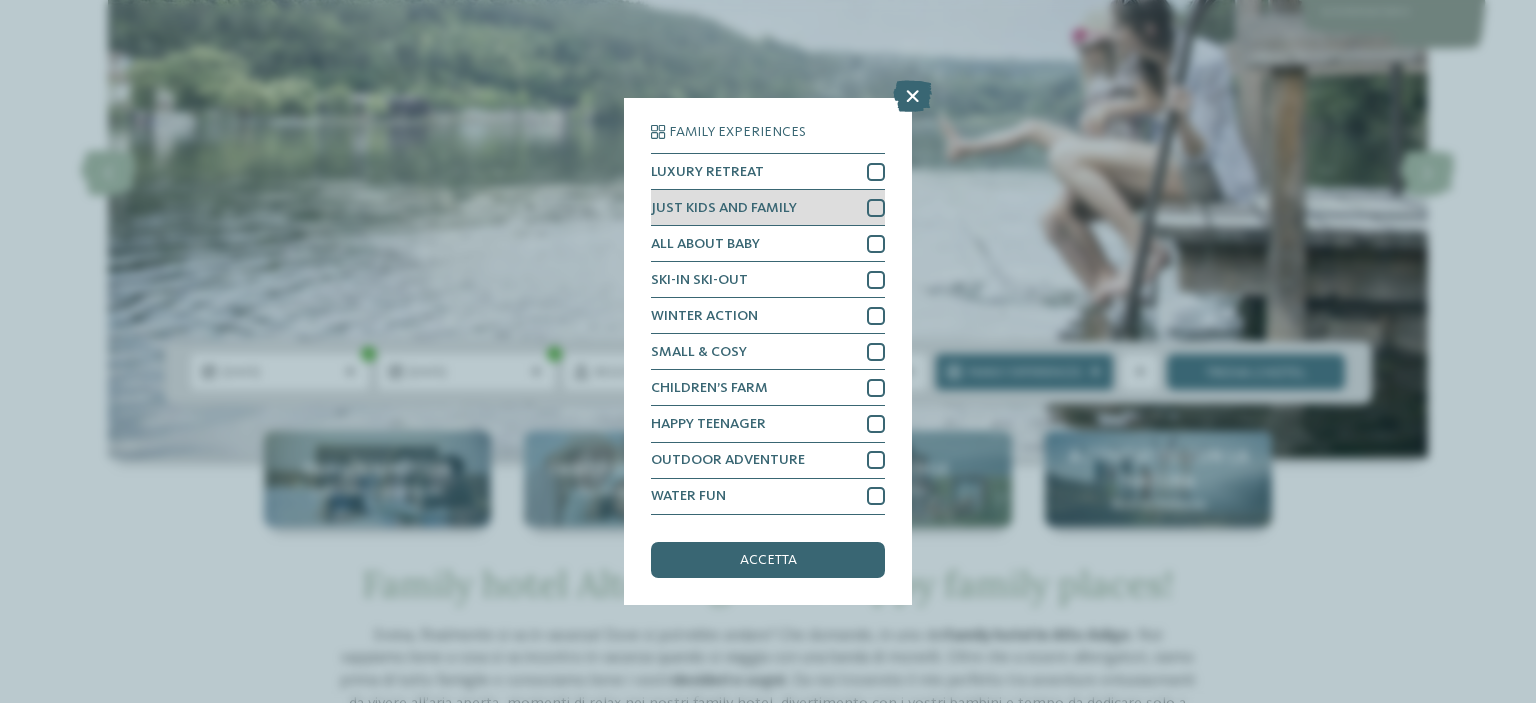 click at bounding box center [876, 208] 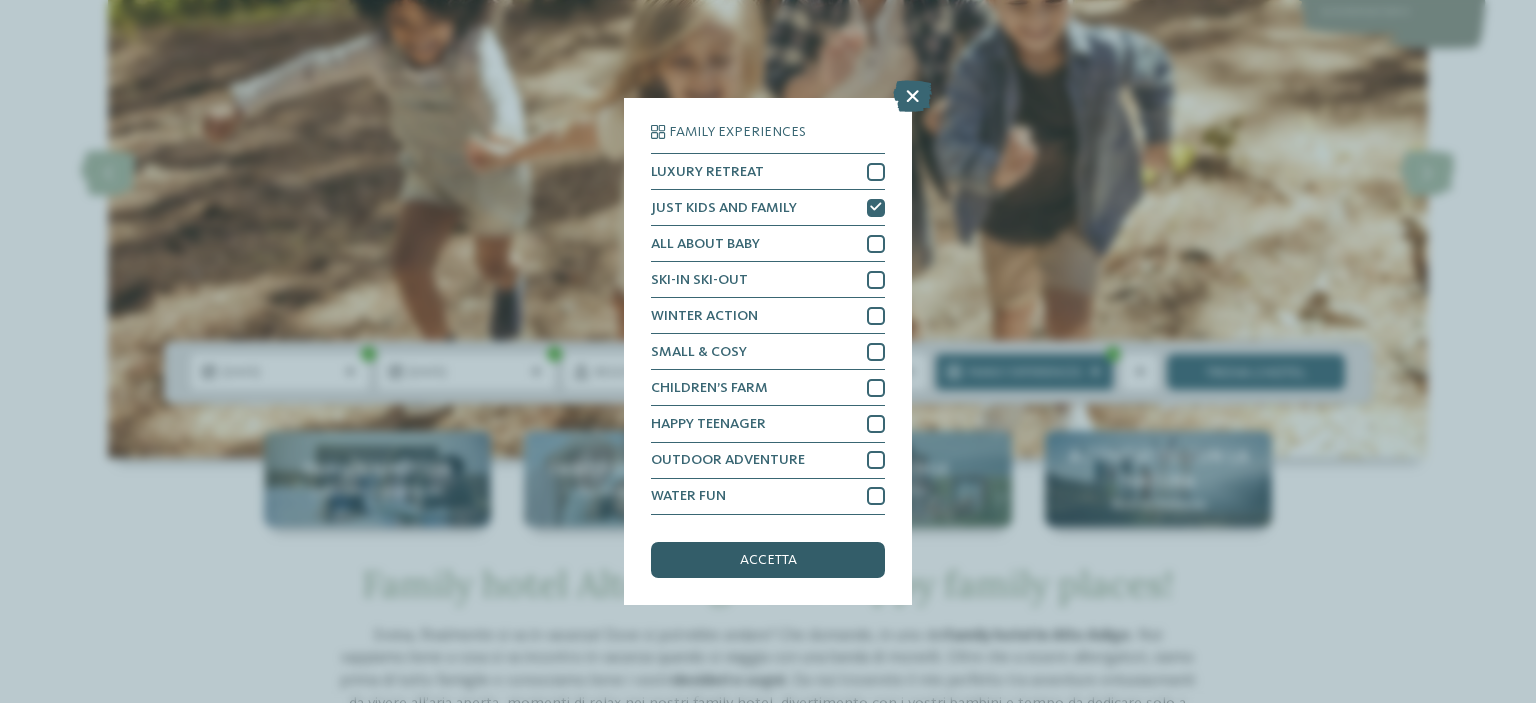 click on "accetta" at bounding box center [768, 560] 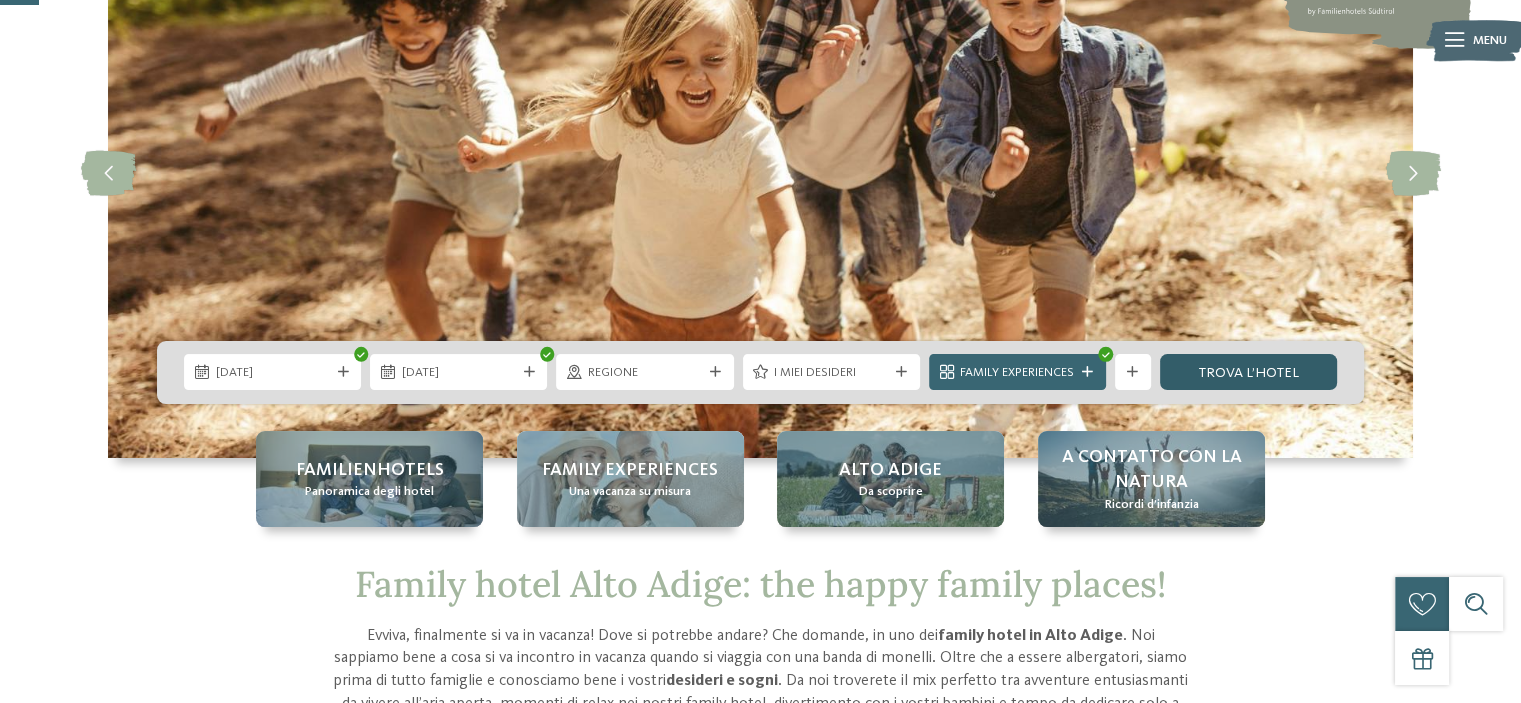 click on "trova l’hotel" at bounding box center (1248, 372) 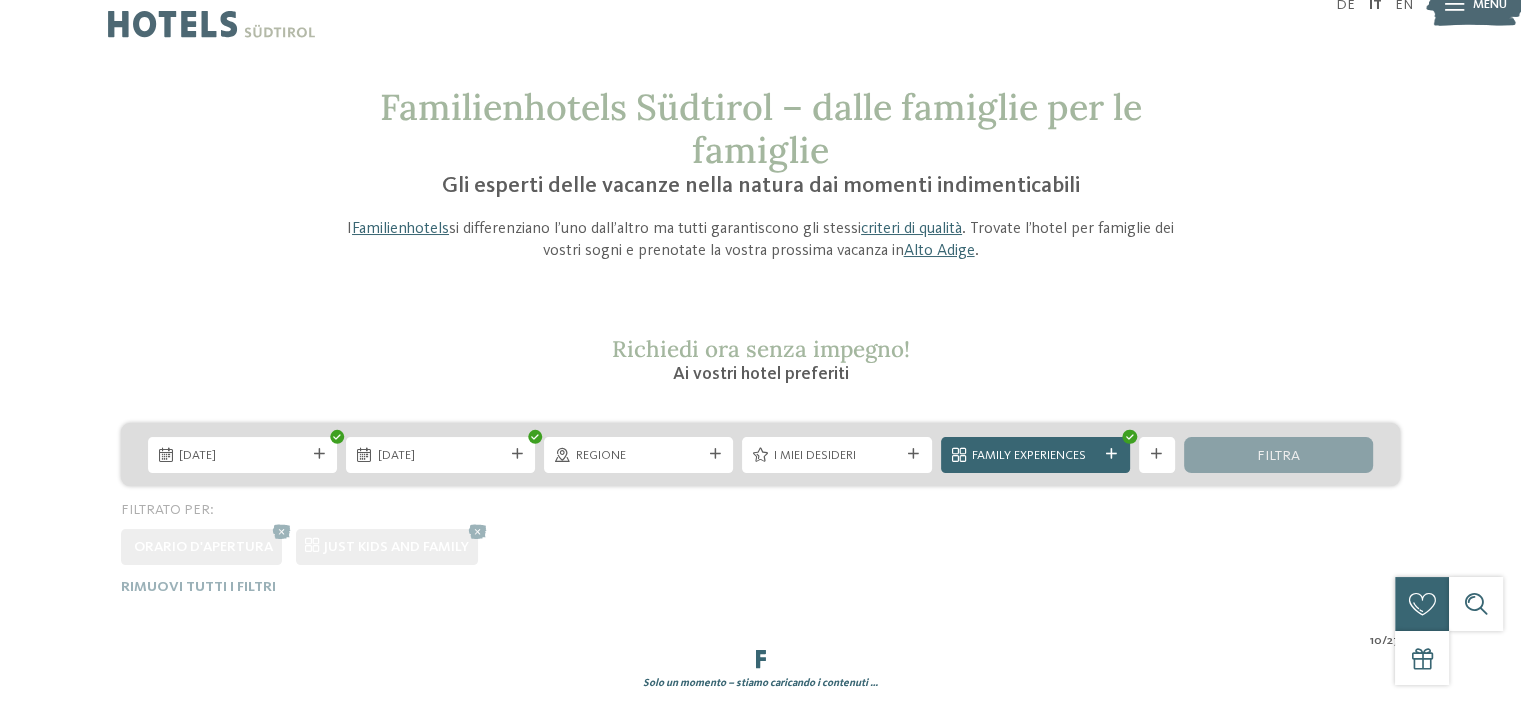 scroll, scrollTop: 0, scrollLeft: 0, axis: both 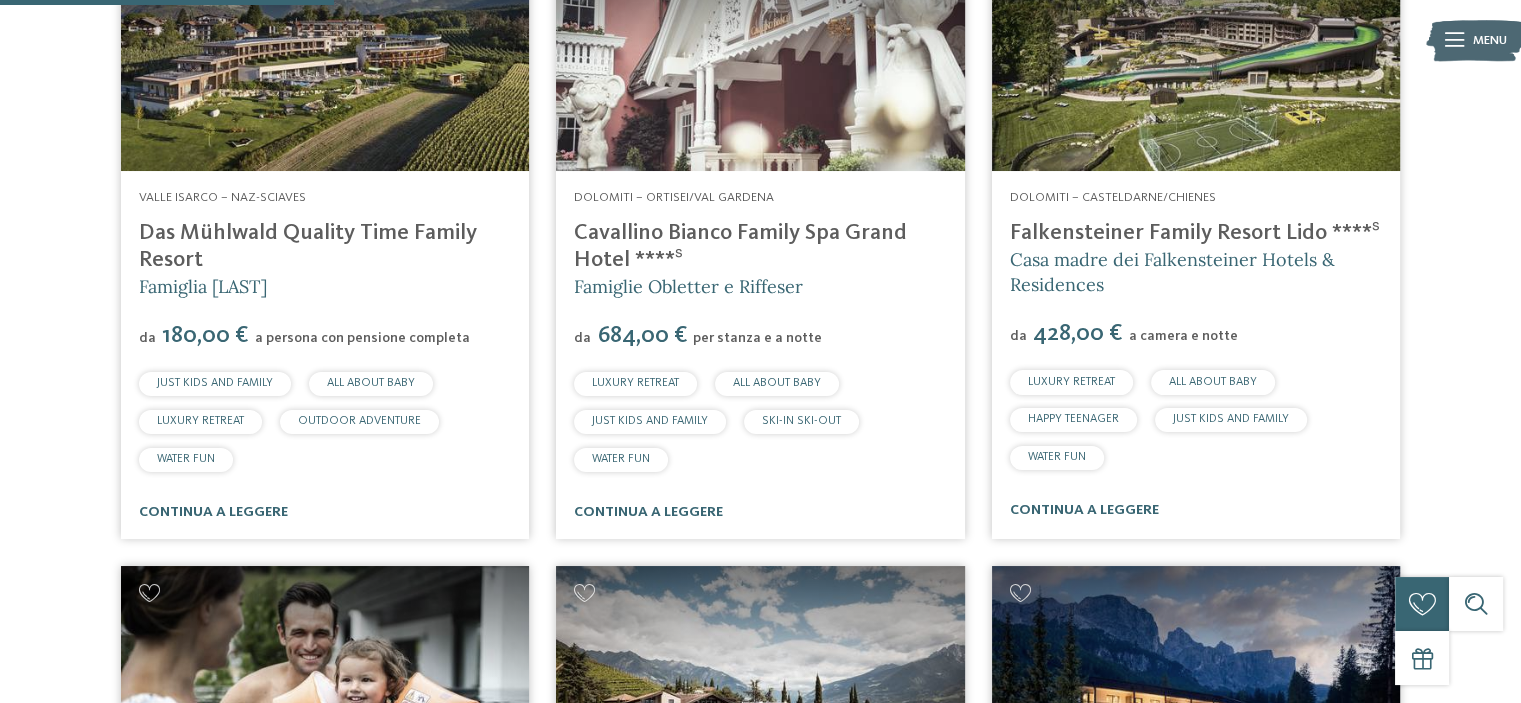 click at bounding box center [325, 56] 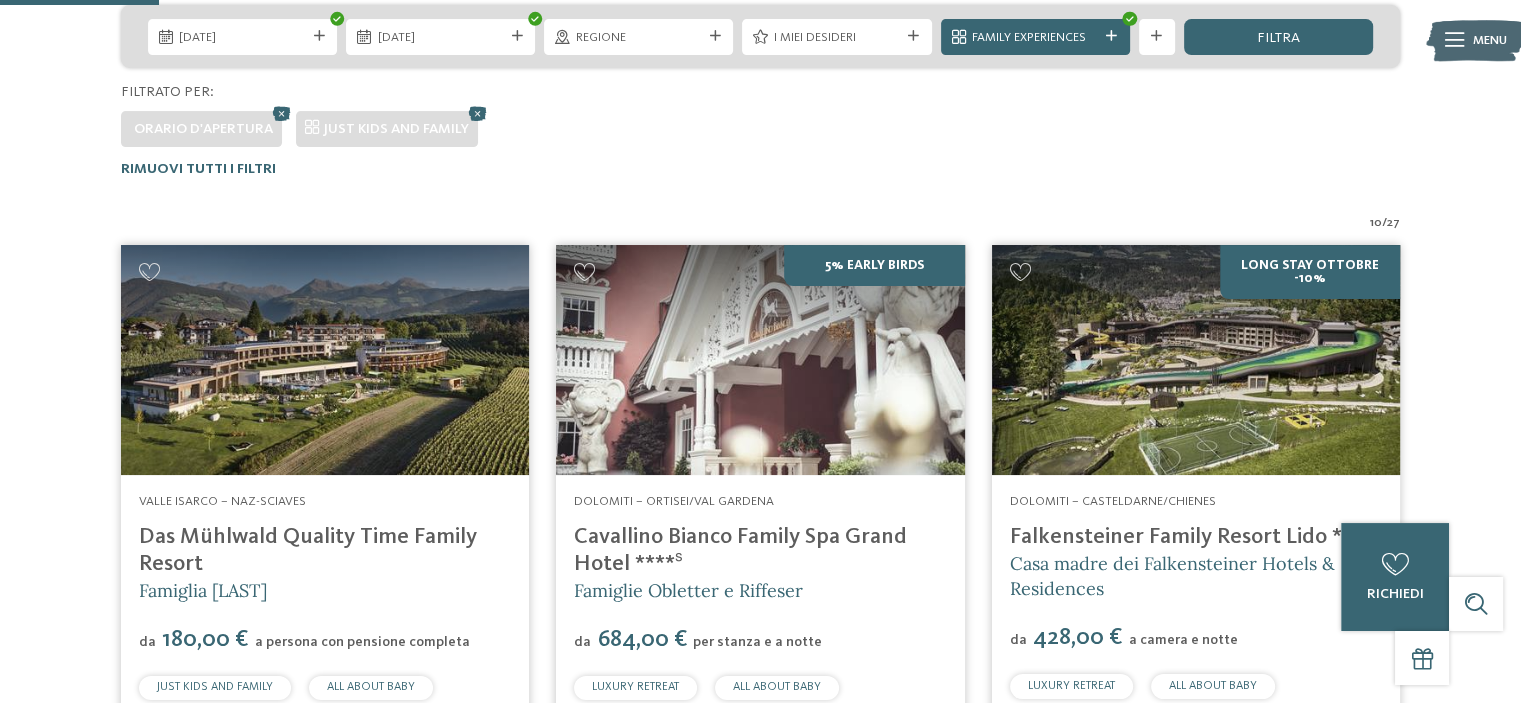 scroll, scrollTop: 562, scrollLeft: 0, axis: vertical 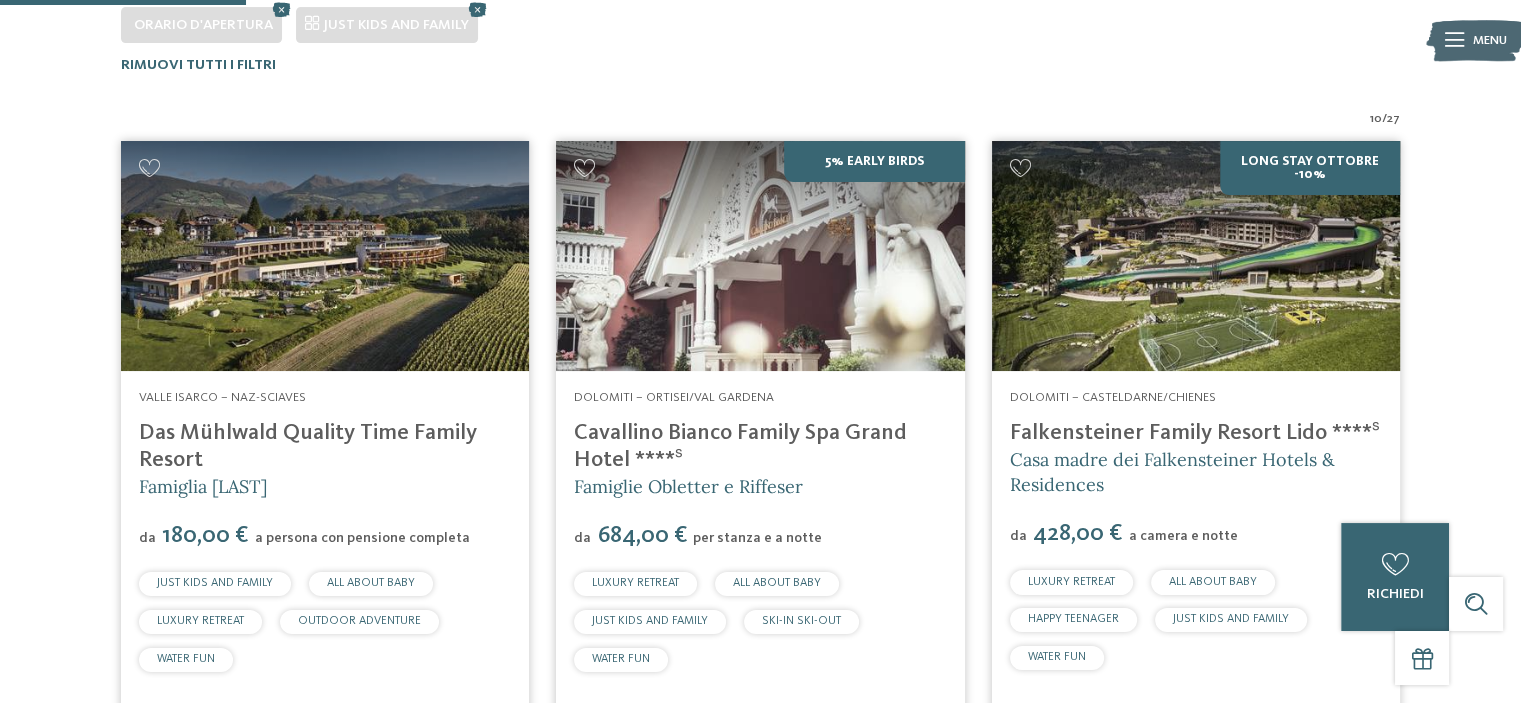 click at bounding box center [325, 256] 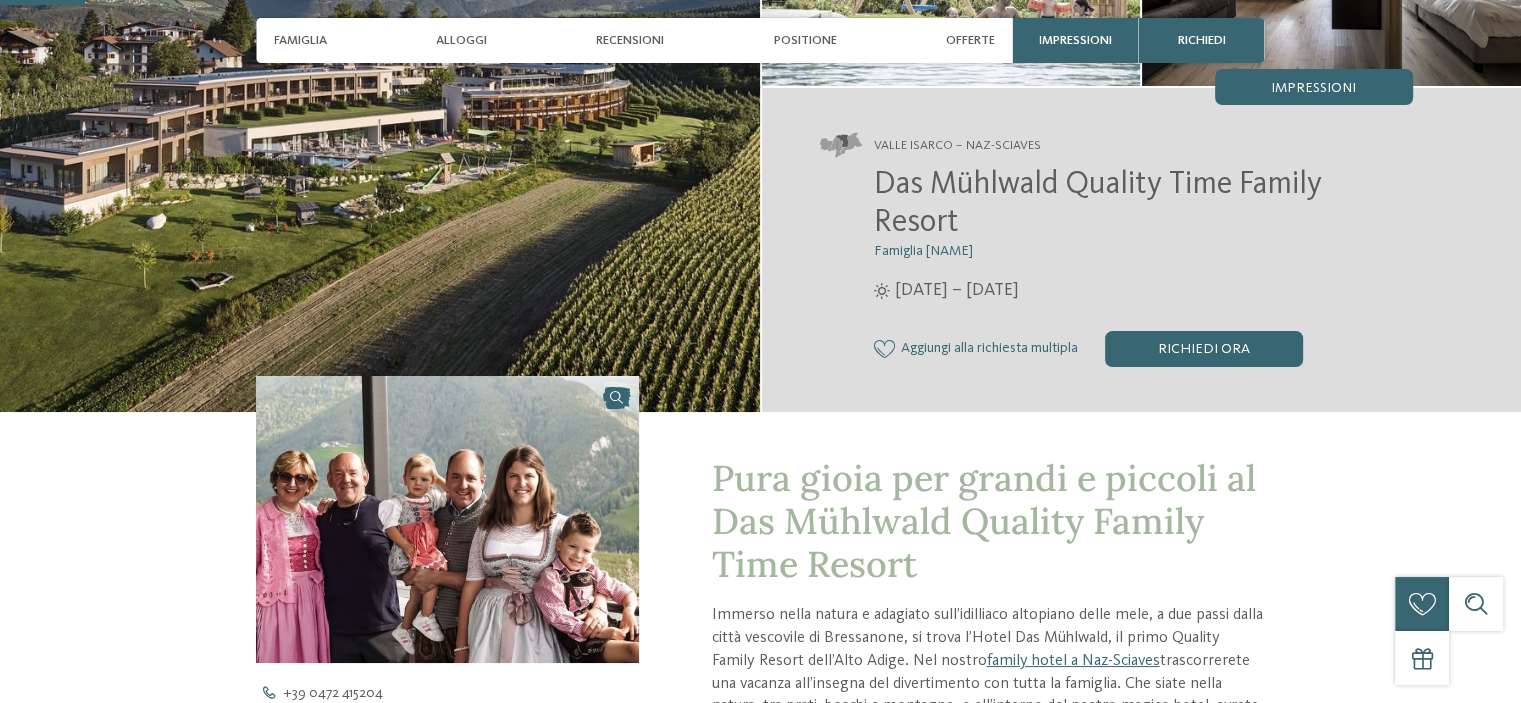 scroll, scrollTop: 400, scrollLeft: 0, axis: vertical 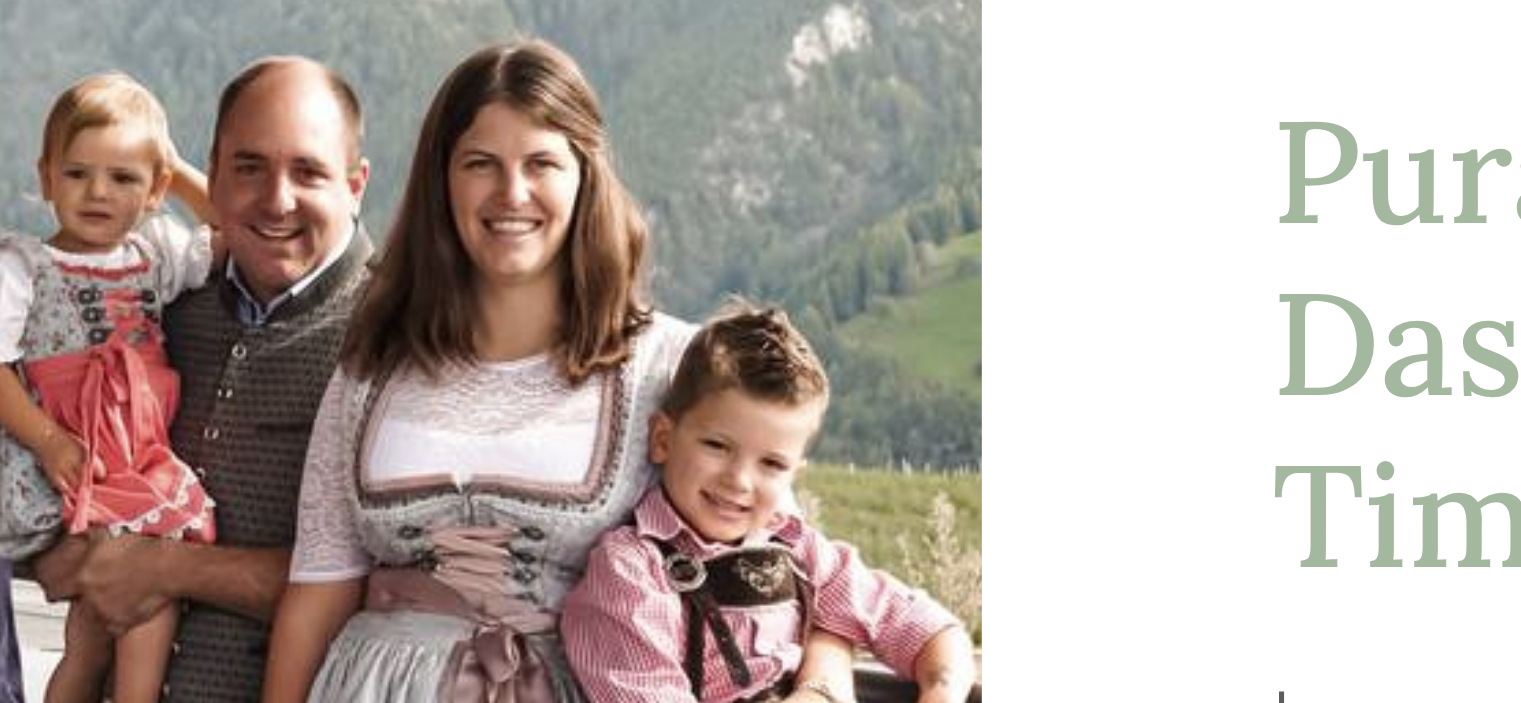 click at bounding box center (447, 208) 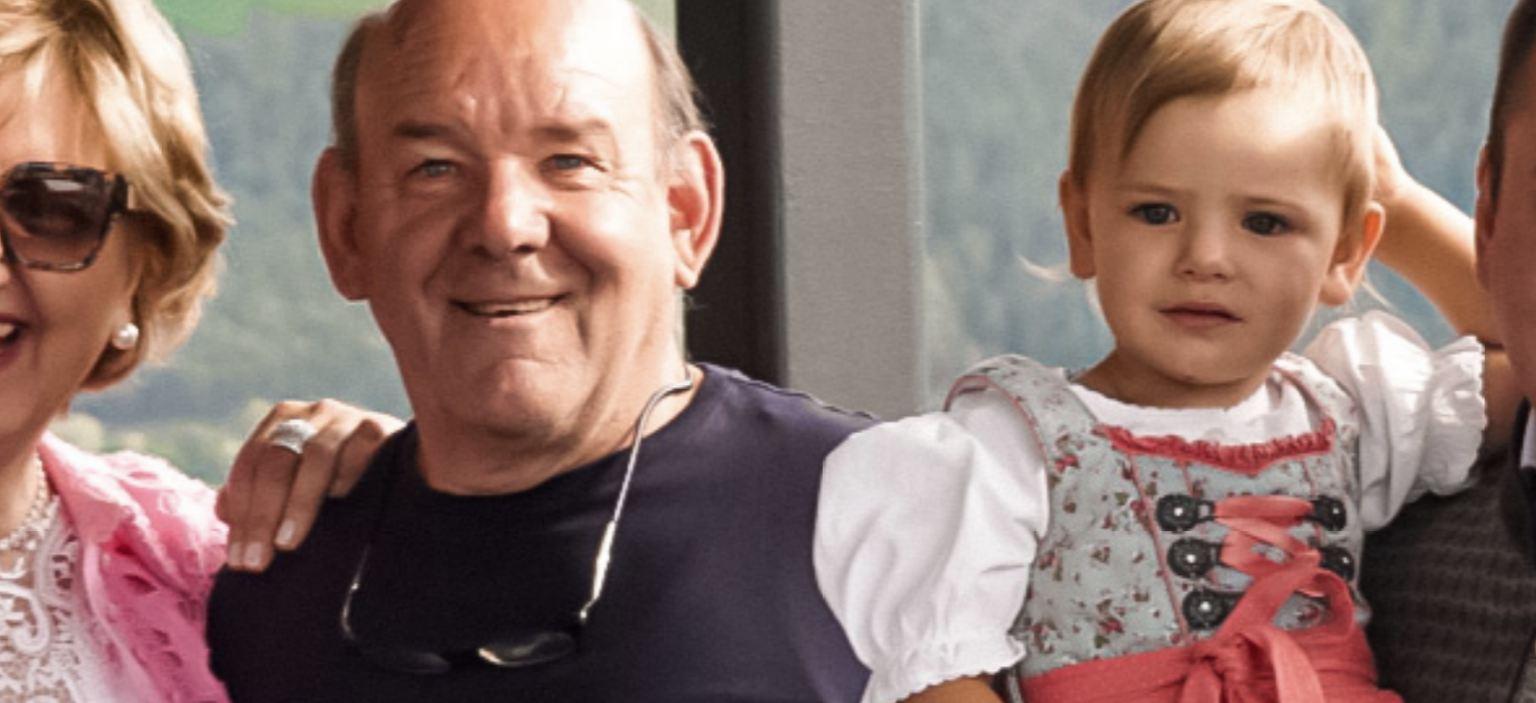 scroll, scrollTop: 600, scrollLeft: 0, axis: vertical 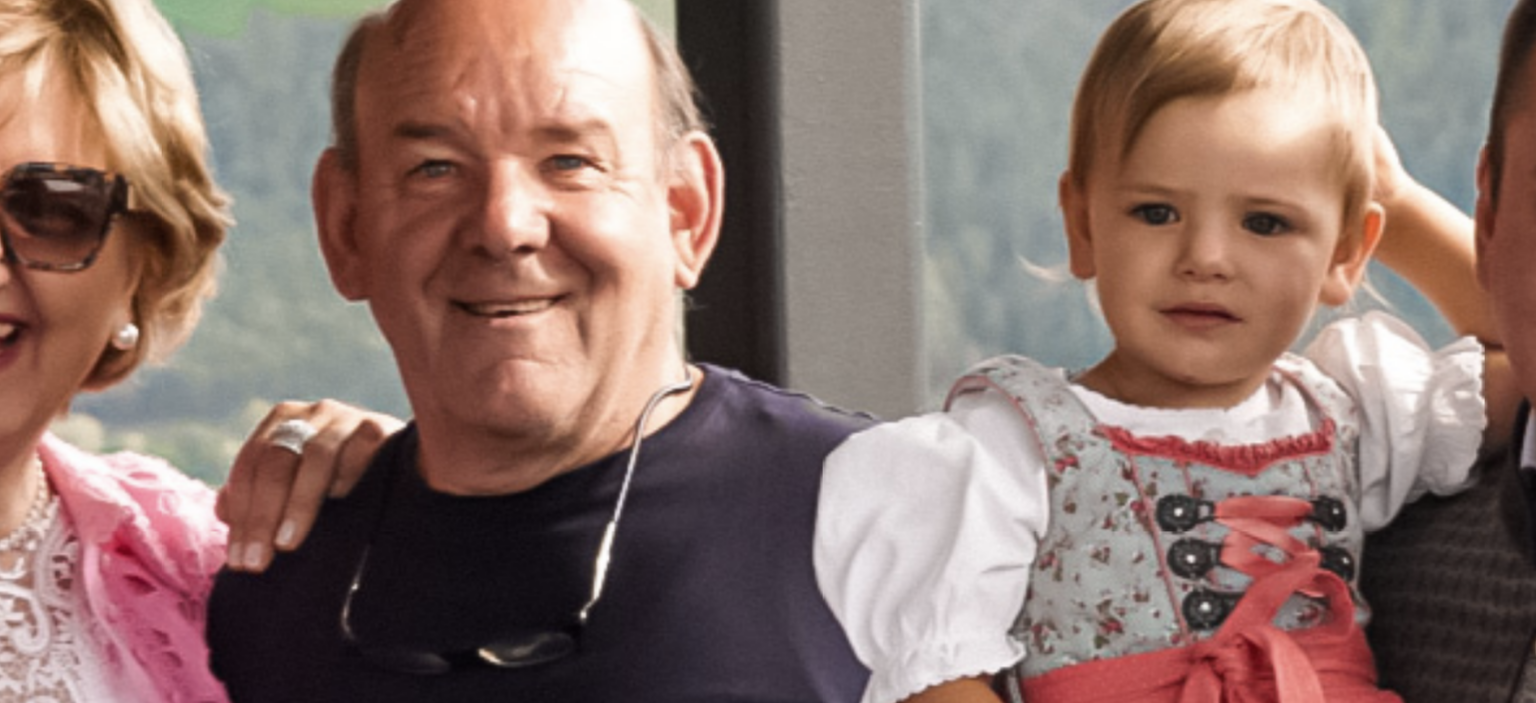 click at bounding box center (768, 351) 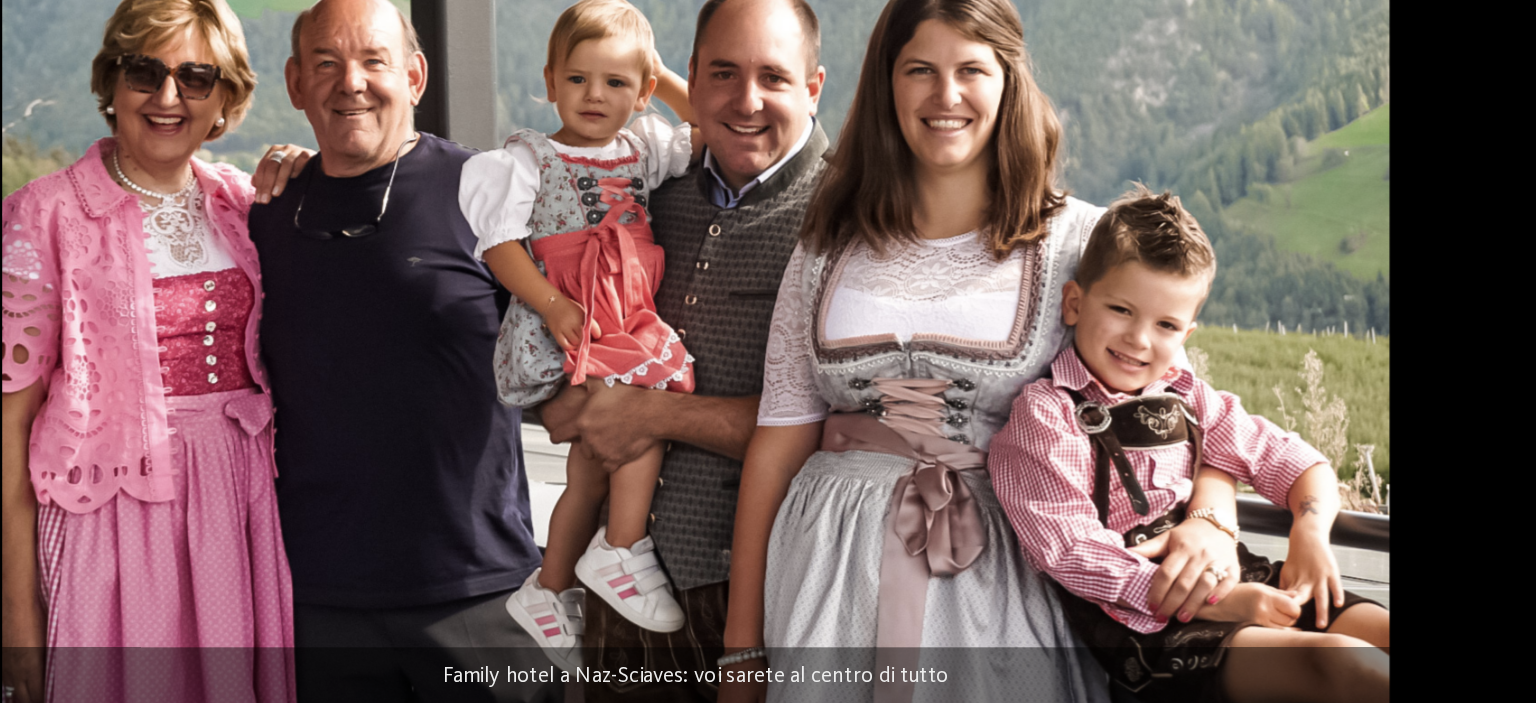 scroll, scrollTop: 600, scrollLeft: 0, axis: vertical 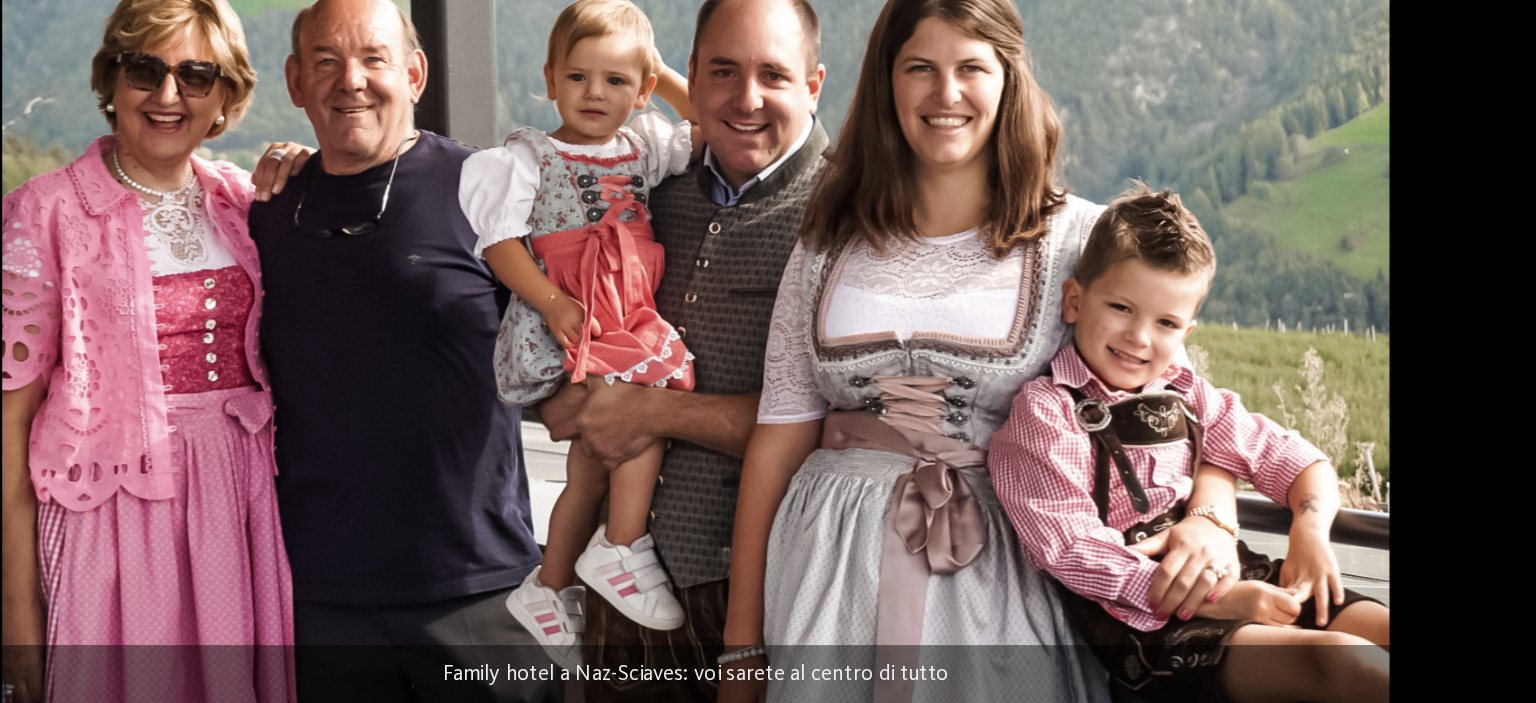 click at bounding box center (768, 351) 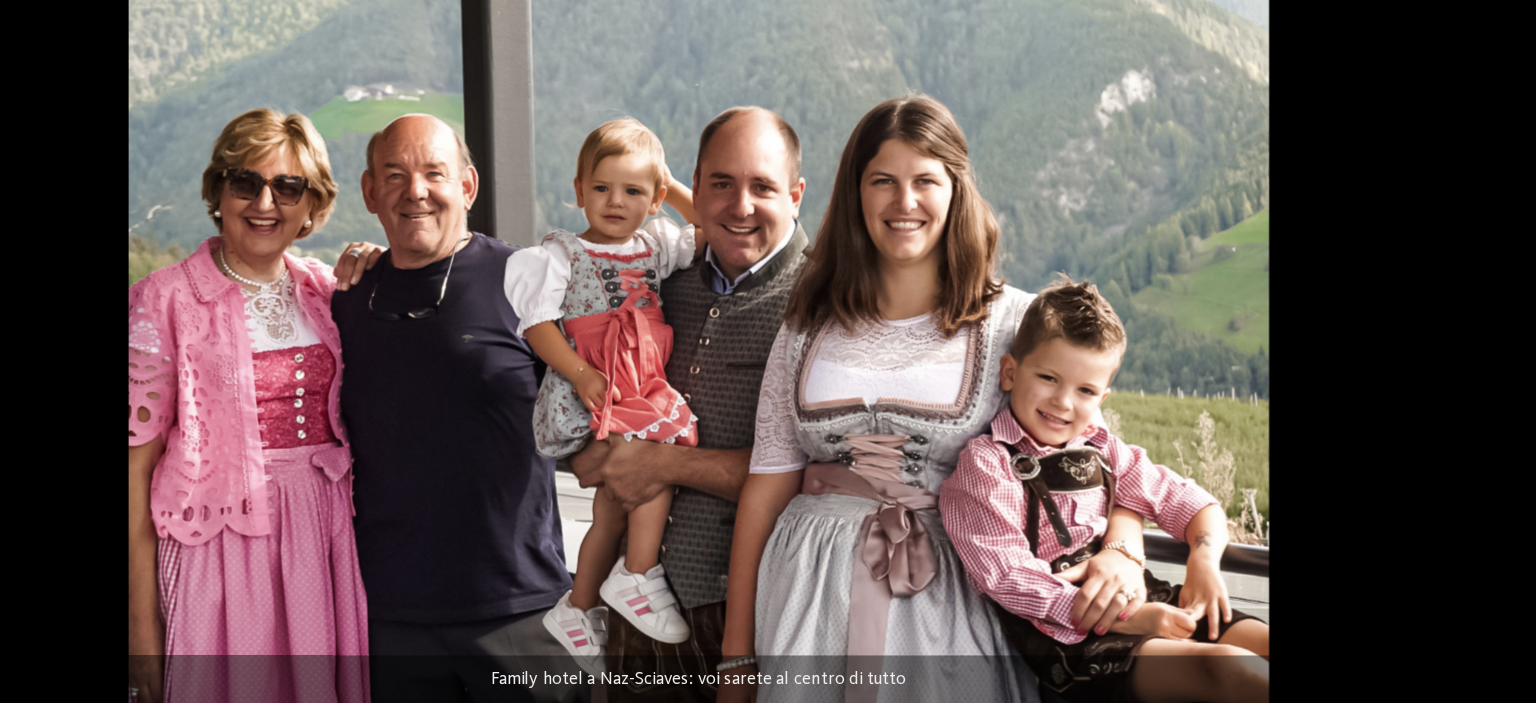 scroll, scrollTop: 598, scrollLeft: 0, axis: vertical 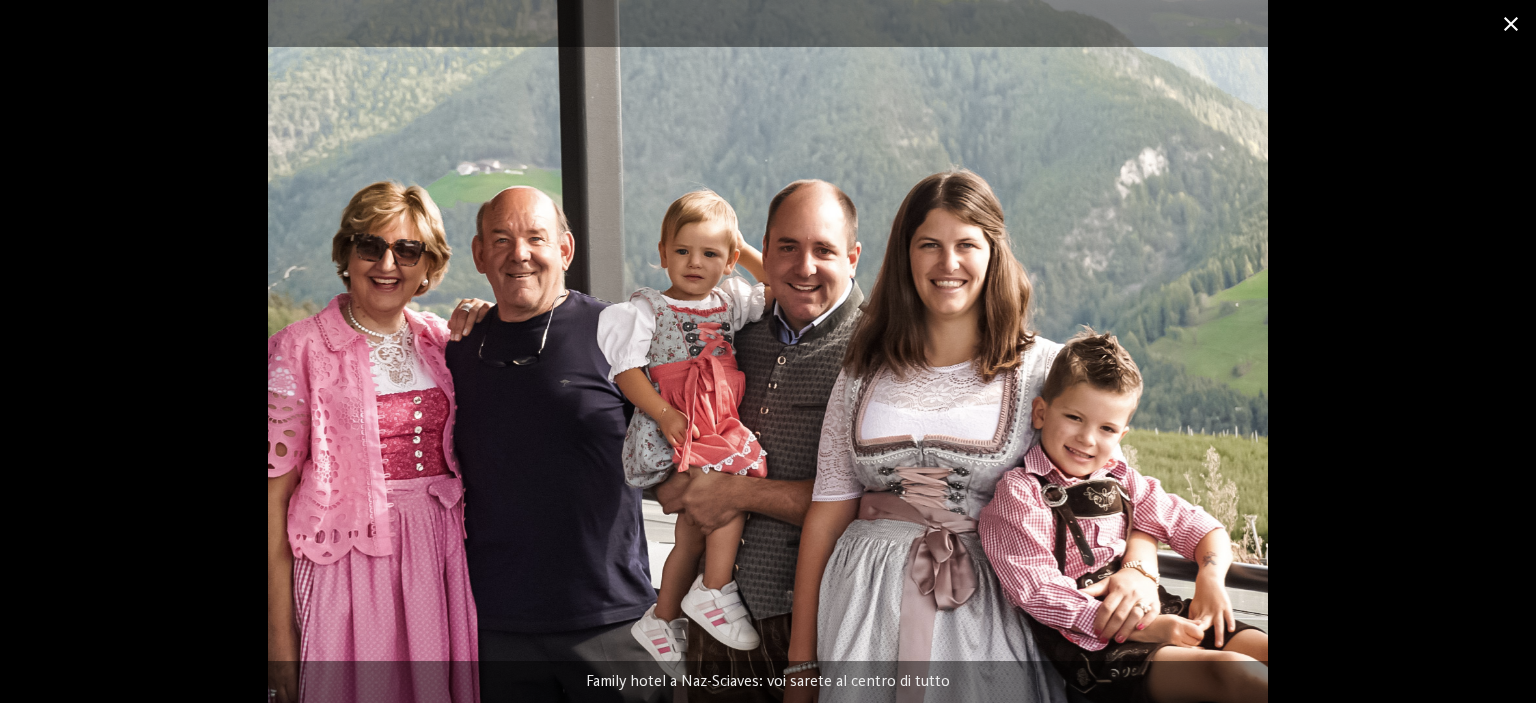 click at bounding box center [1511, 23] 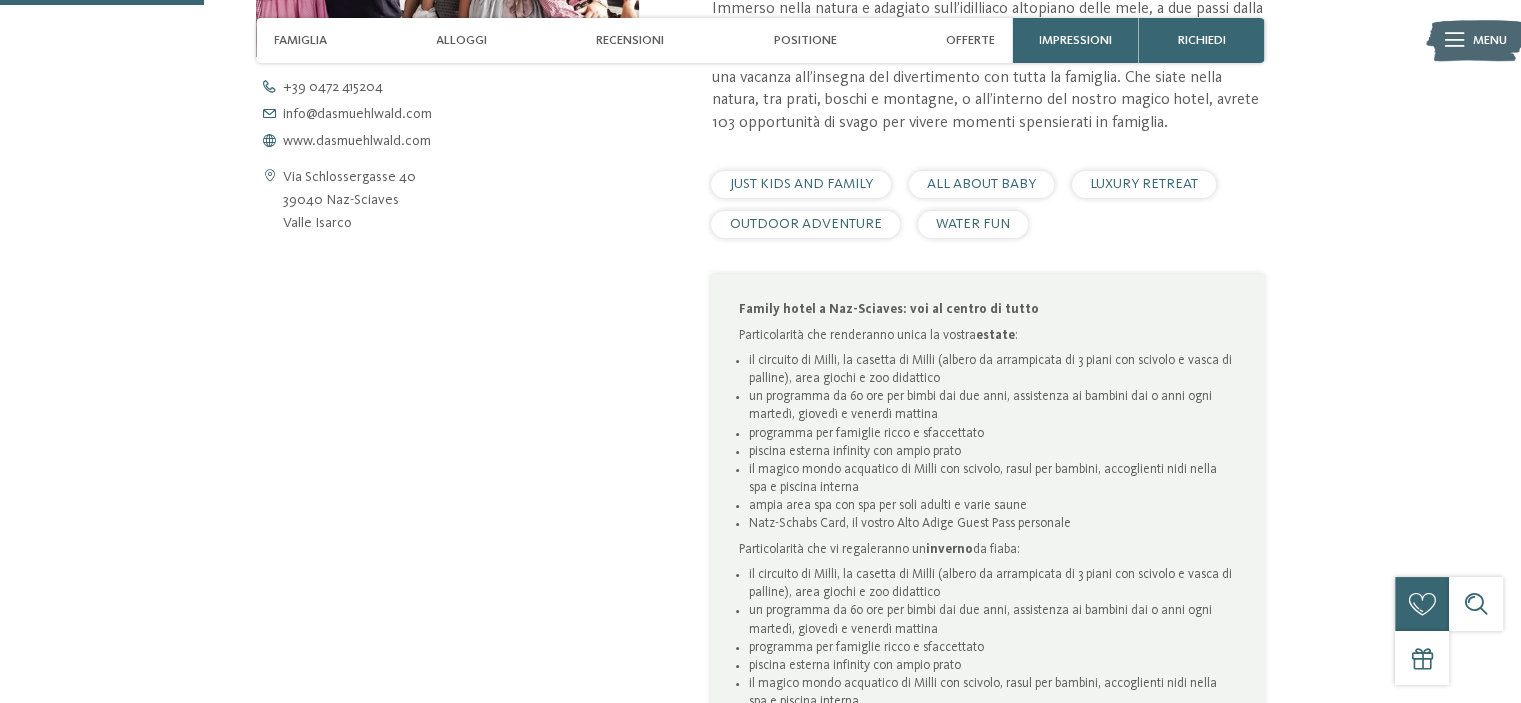 scroll, scrollTop: 900, scrollLeft: 0, axis: vertical 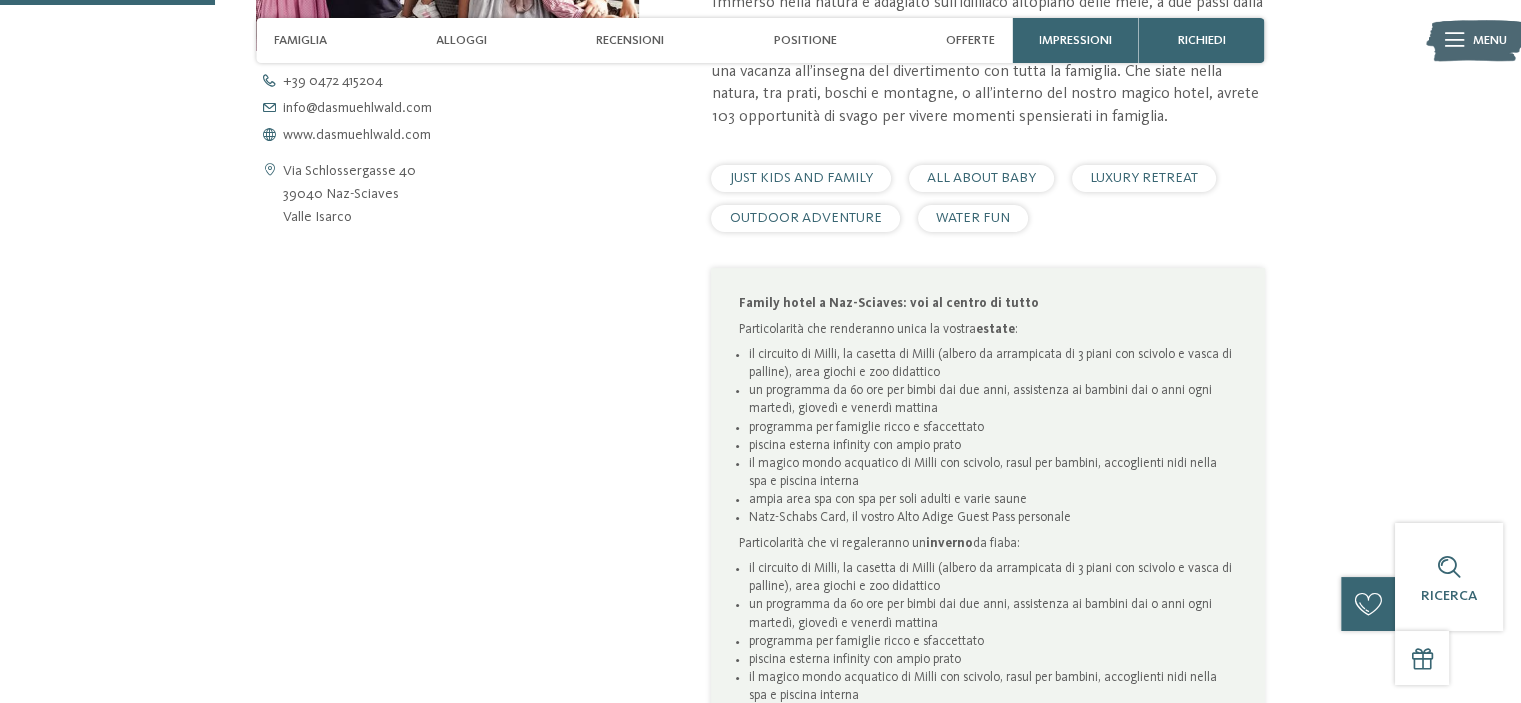 click on "ALL ABOUT BABY" at bounding box center (981, 178) 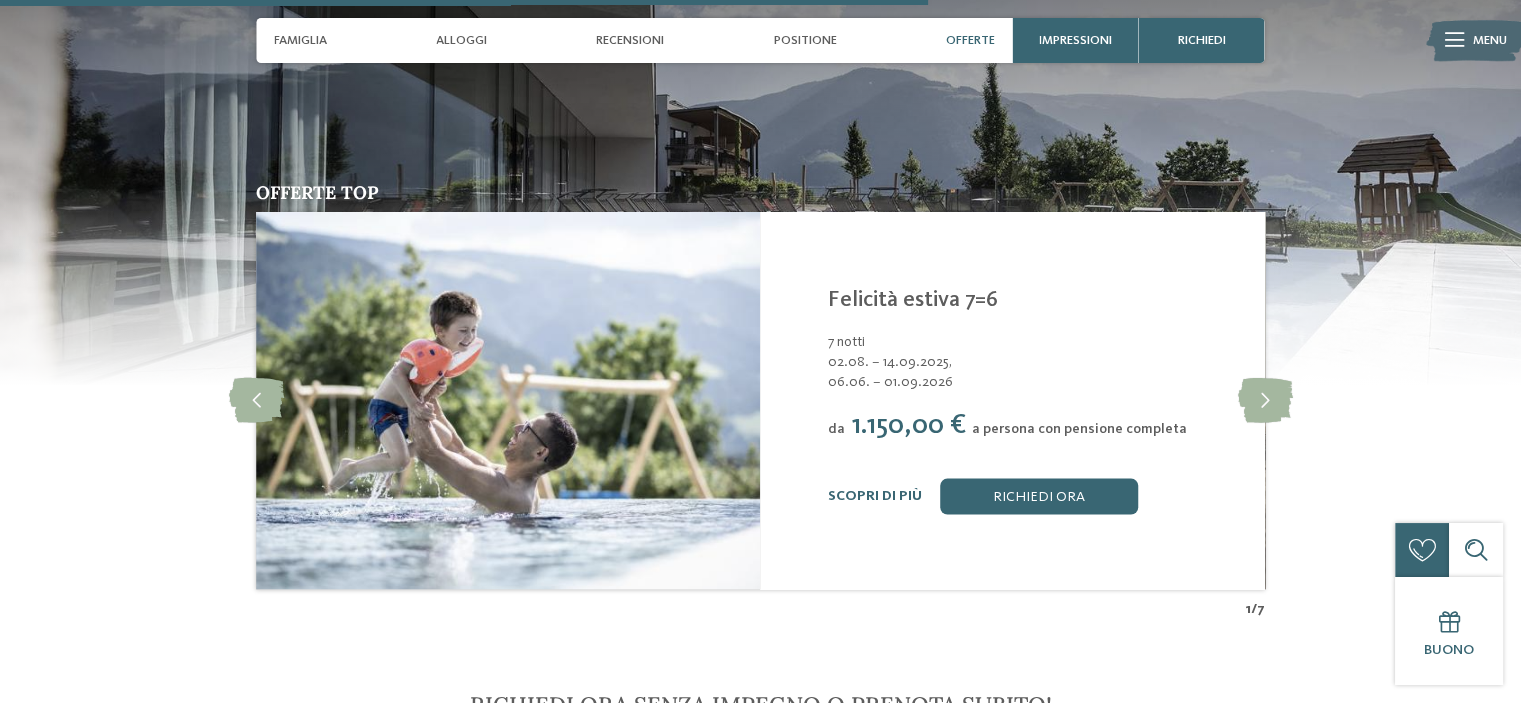 scroll, scrollTop: 3900, scrollLeft: 0, axis: vertical 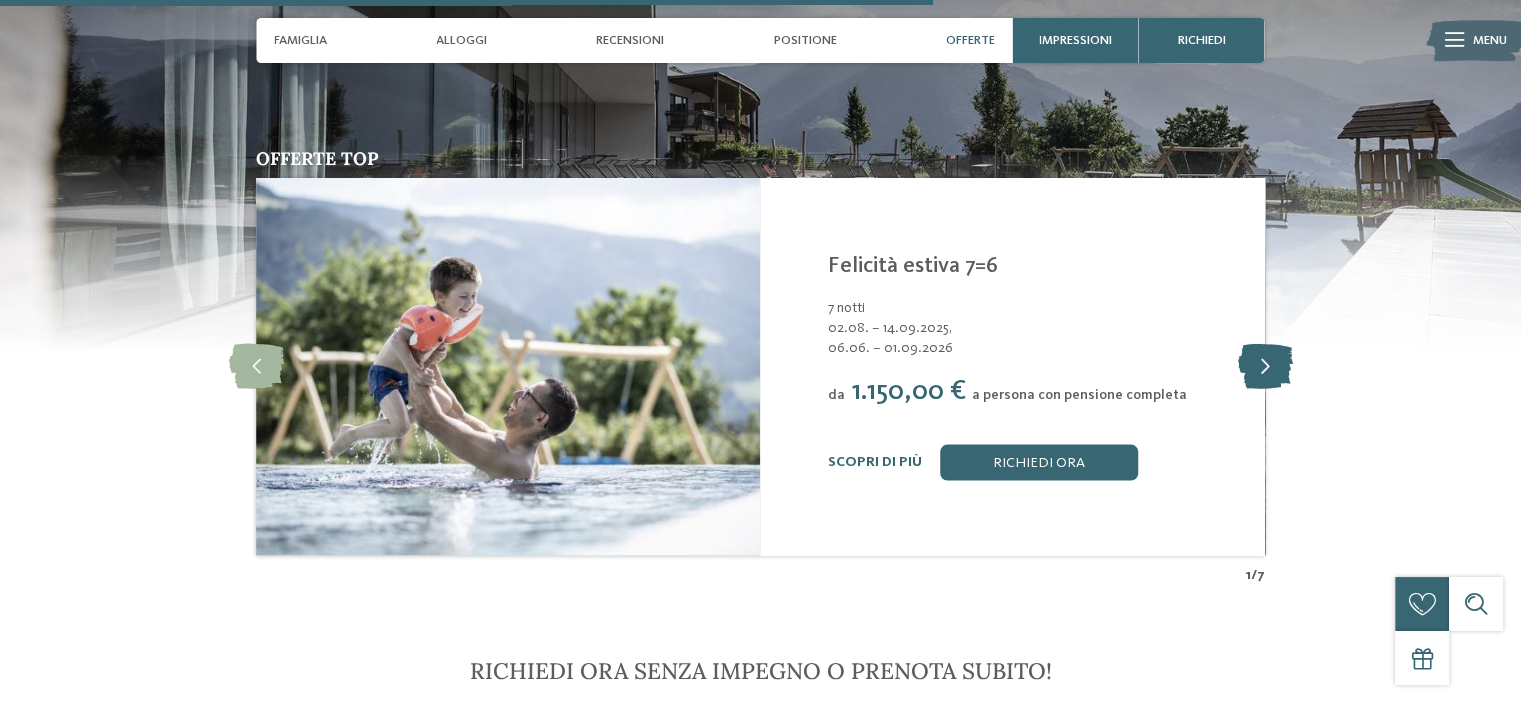 click at bounding box center (1264, 366) 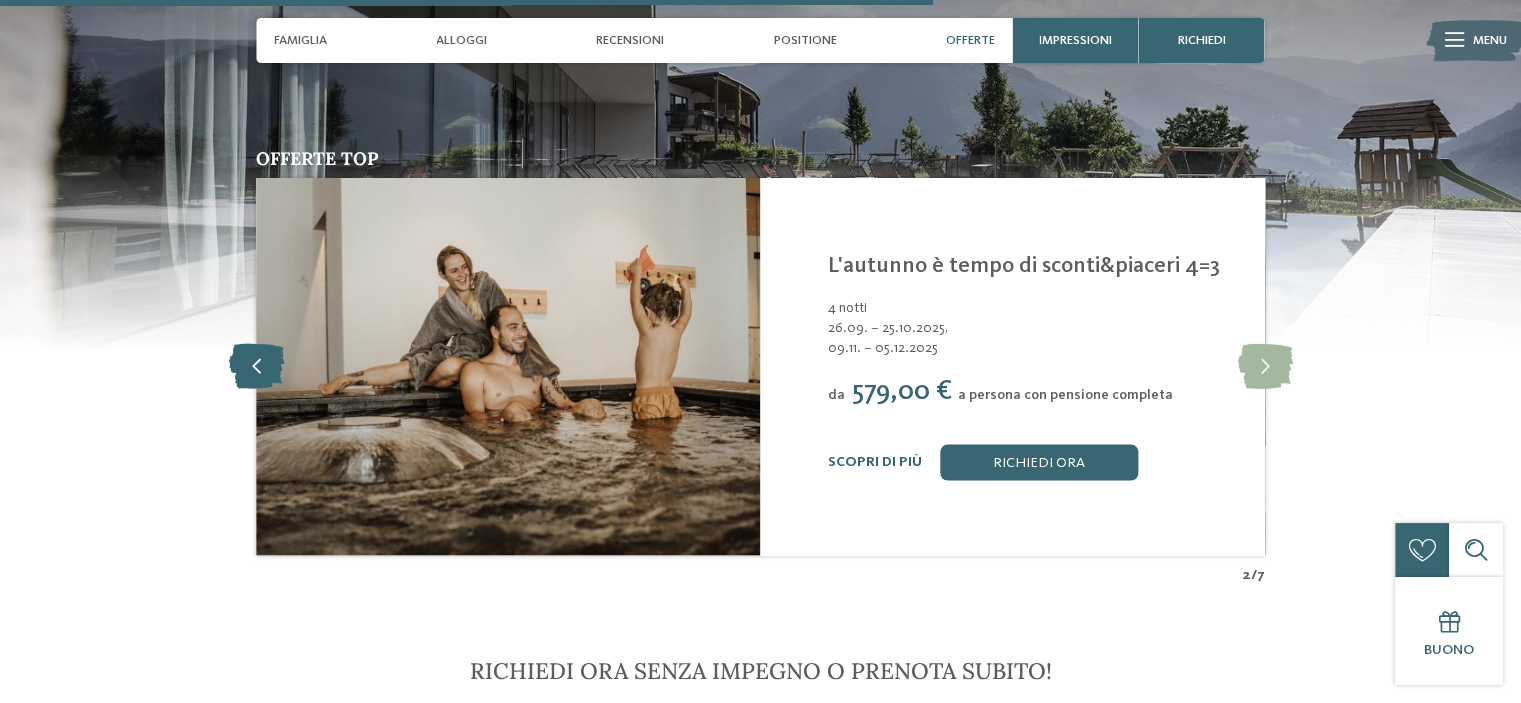 click at bounding box center (256, 366) 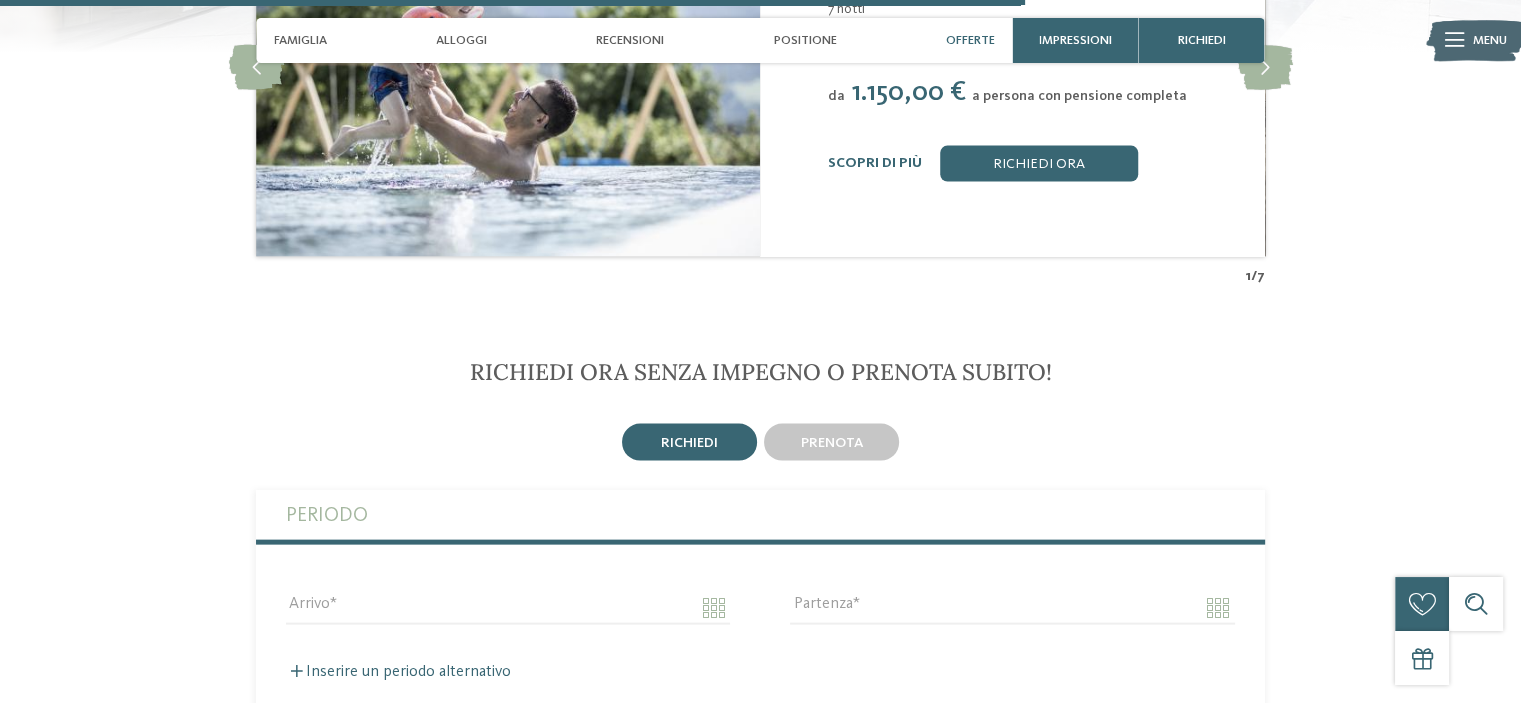 scroll, scrollTop: 4300, scrollLeft: 0, axis: vertical 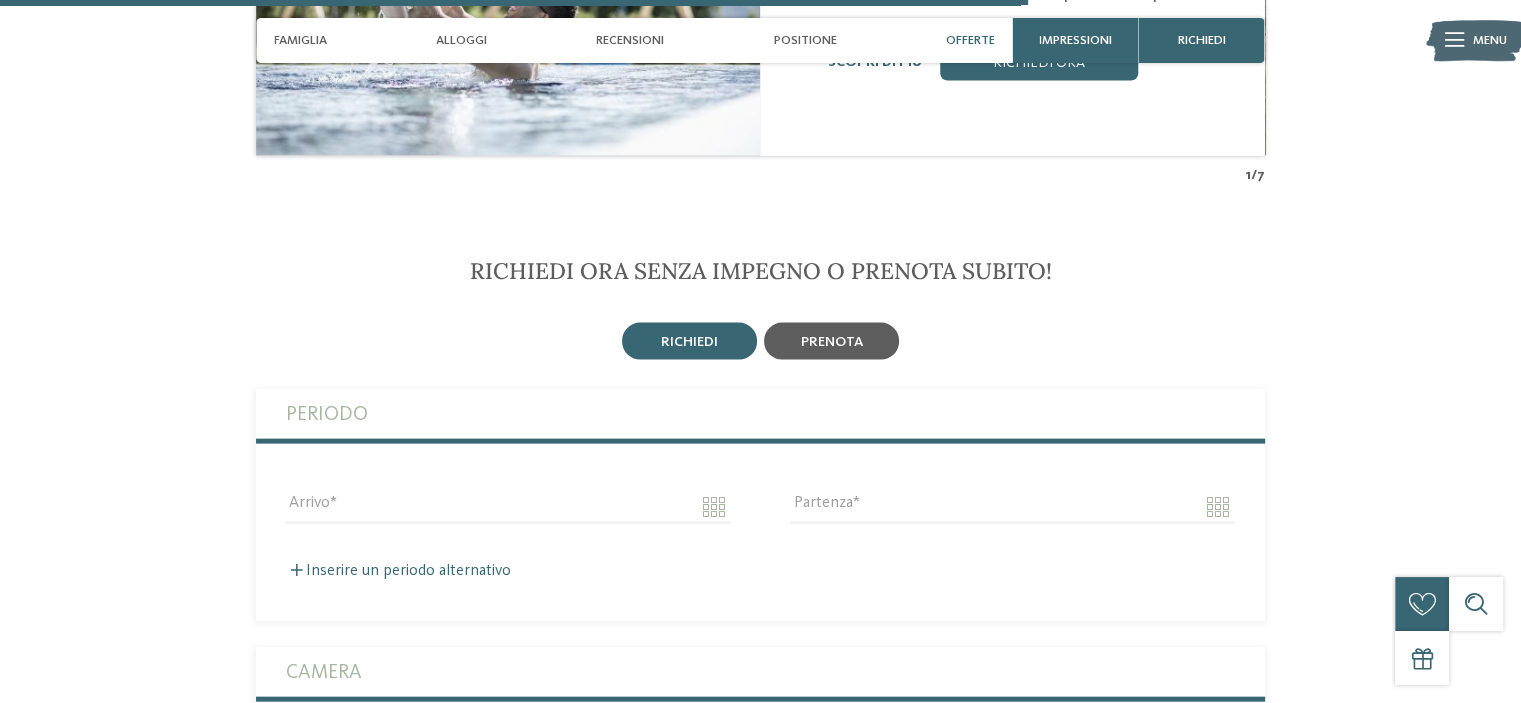 click on "prenota" at bounding box center (831, 341) 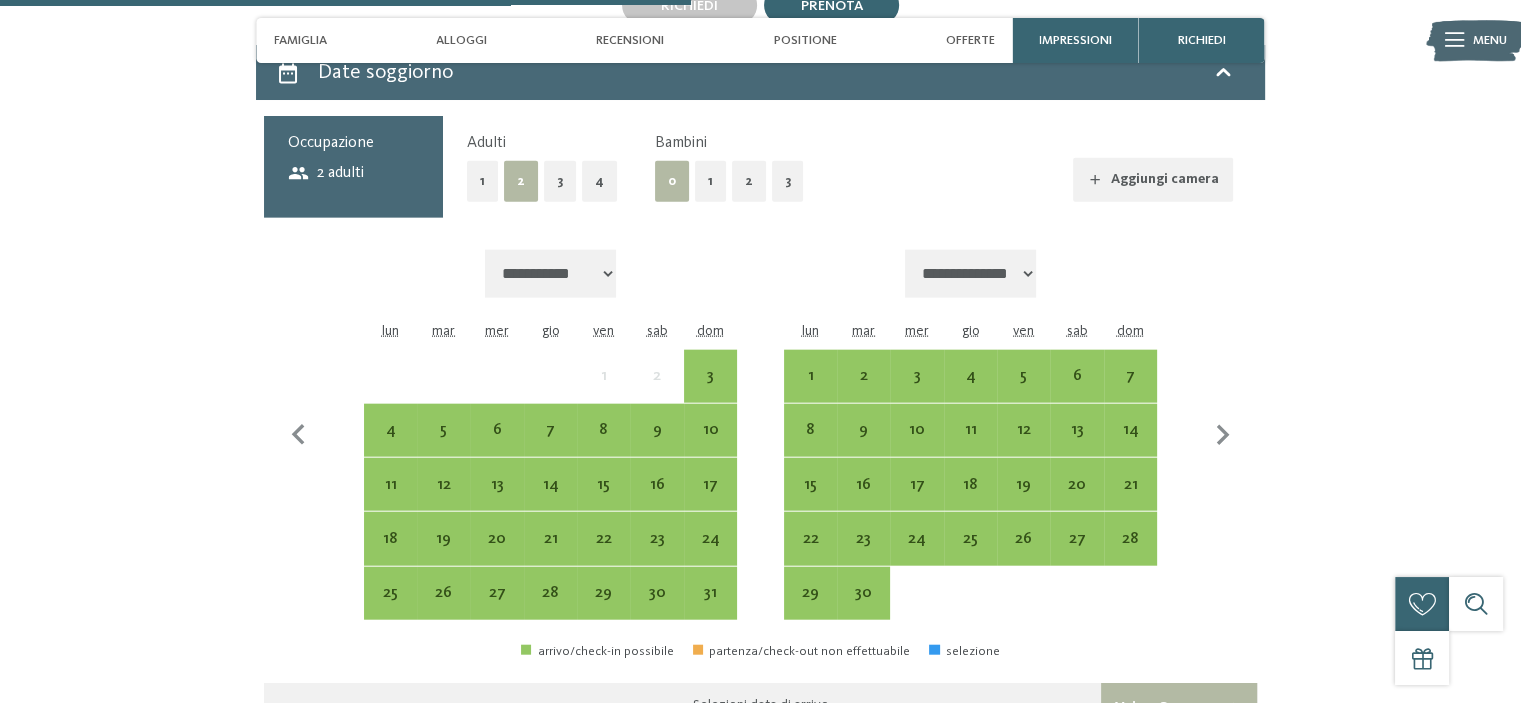 scroll, scrollTop: 4700, scrollLeft: 0, axis: vertical 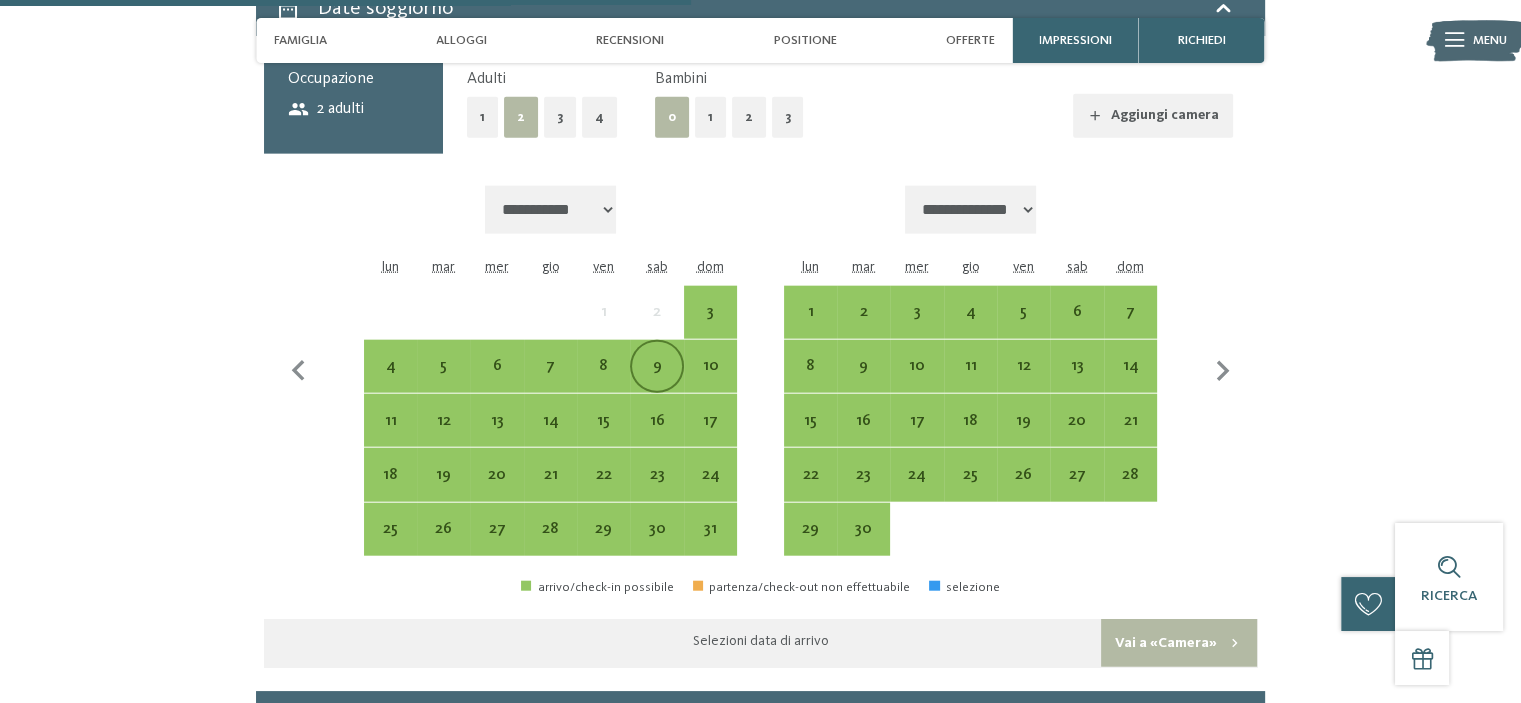 click on "9" at bounding box center [656, 382] 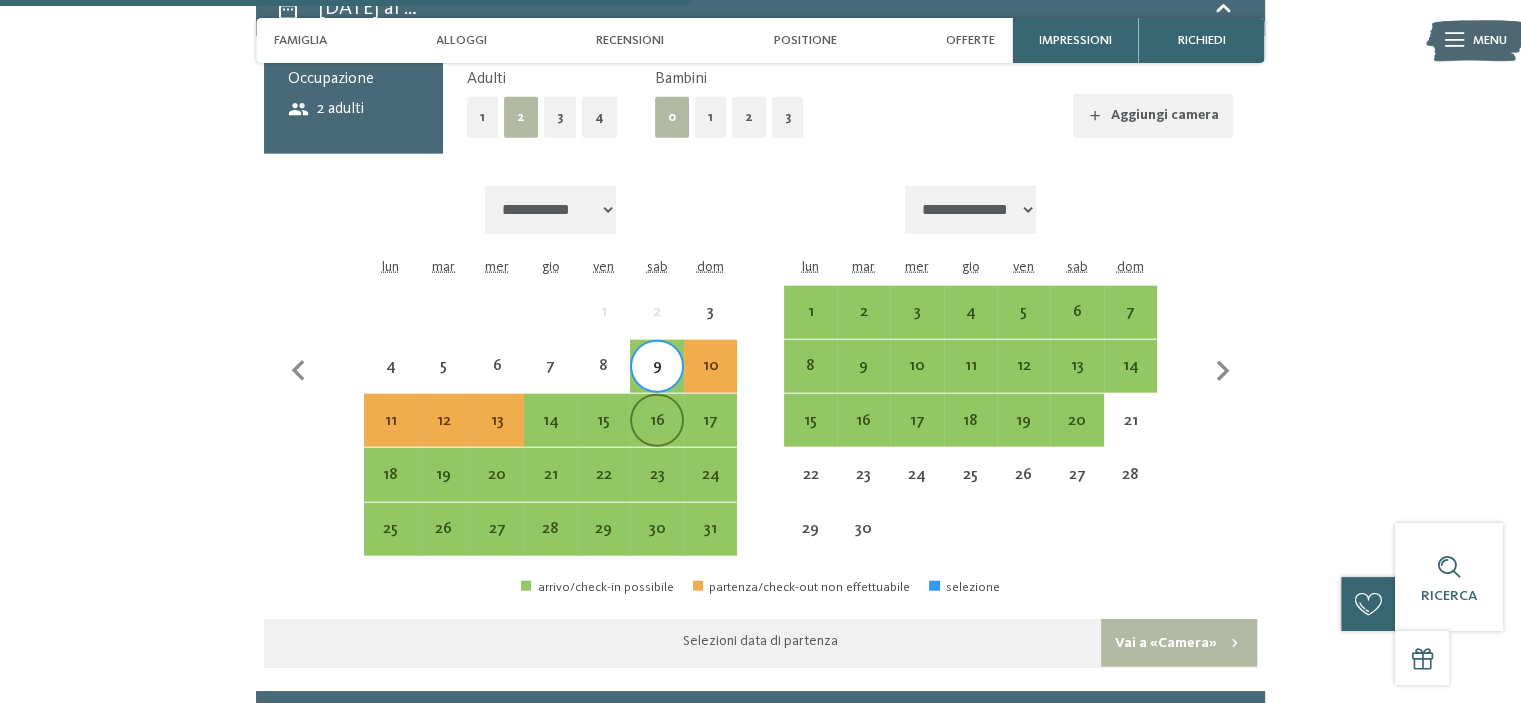click on "16" at bounding box center (656, 437) 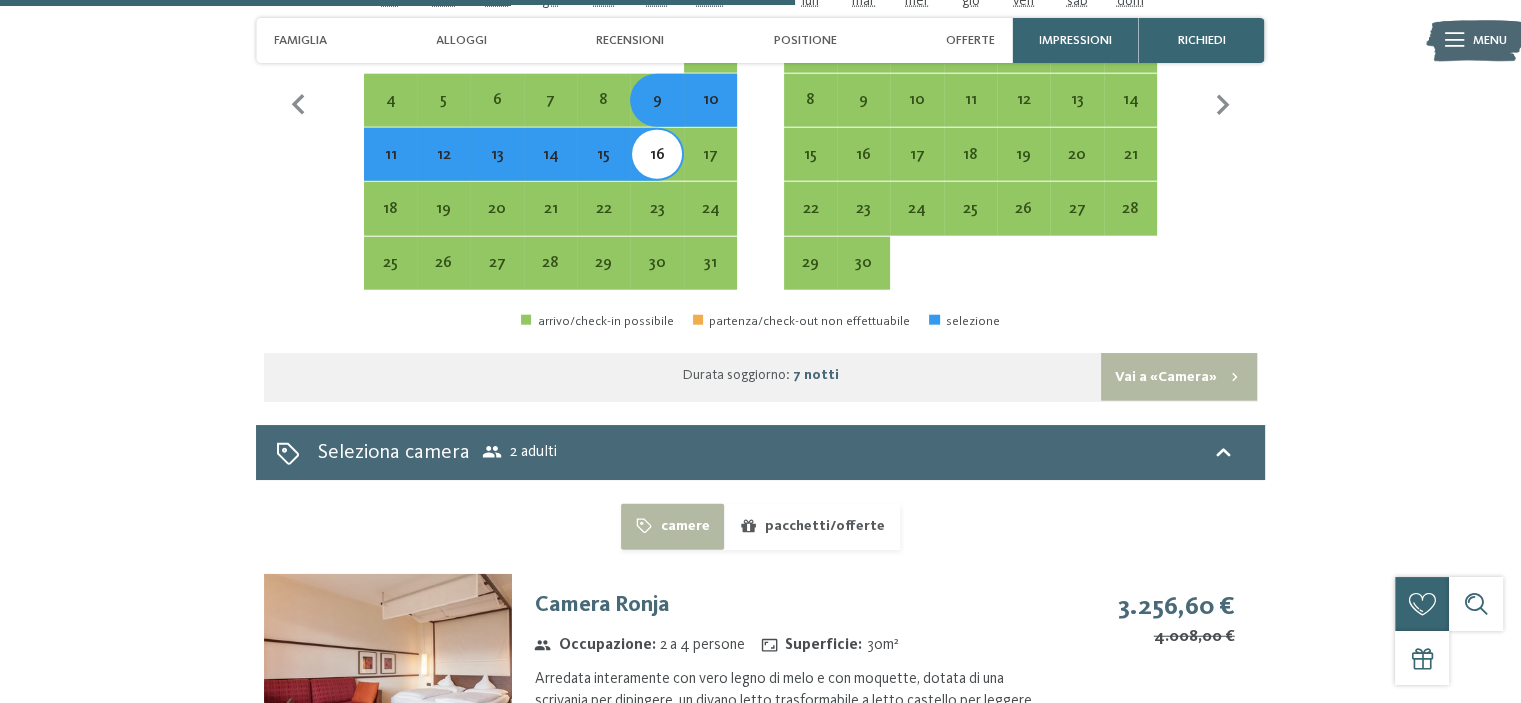scroll, scrollTop: 5000, scrollLeft: 0, axis: vertical 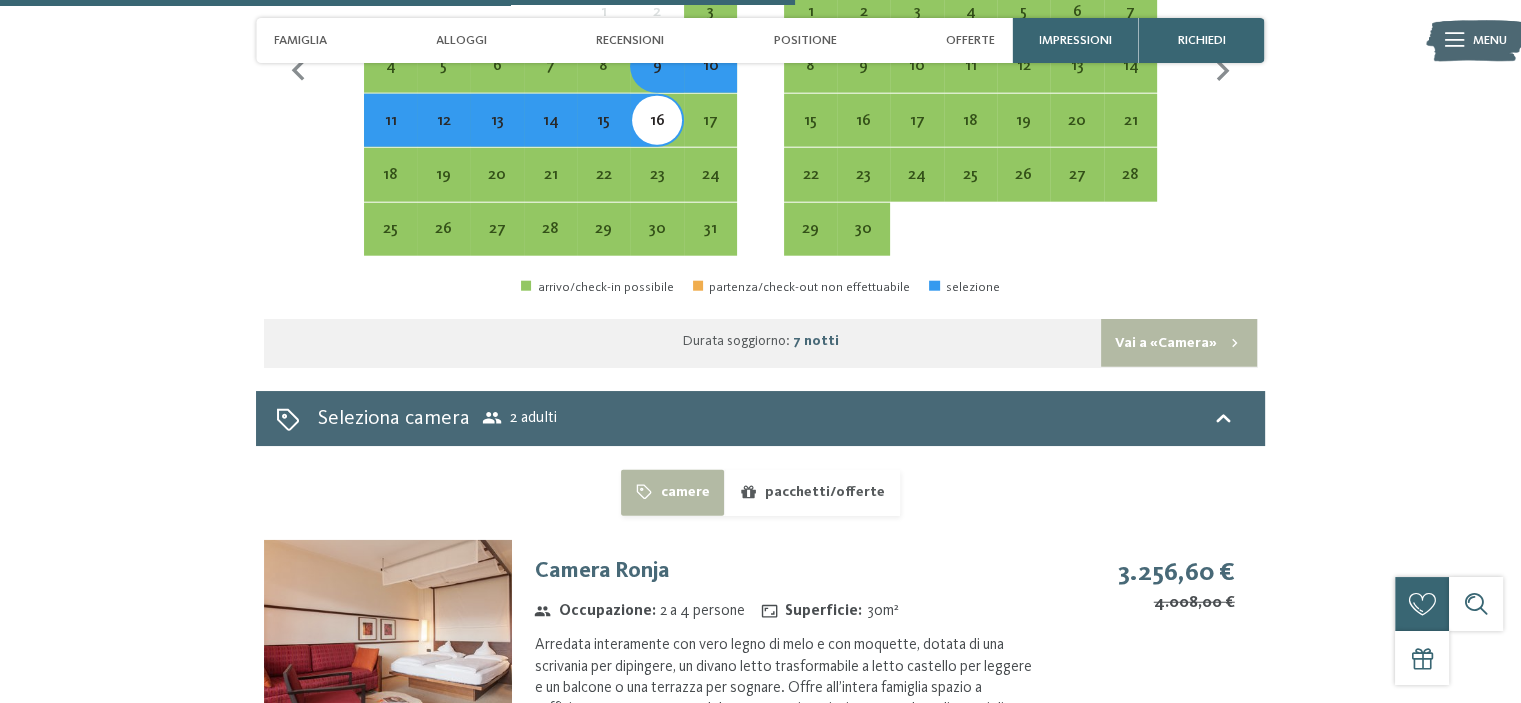 click on "Vai a «Camera»" at bounding box center [1179, 343] 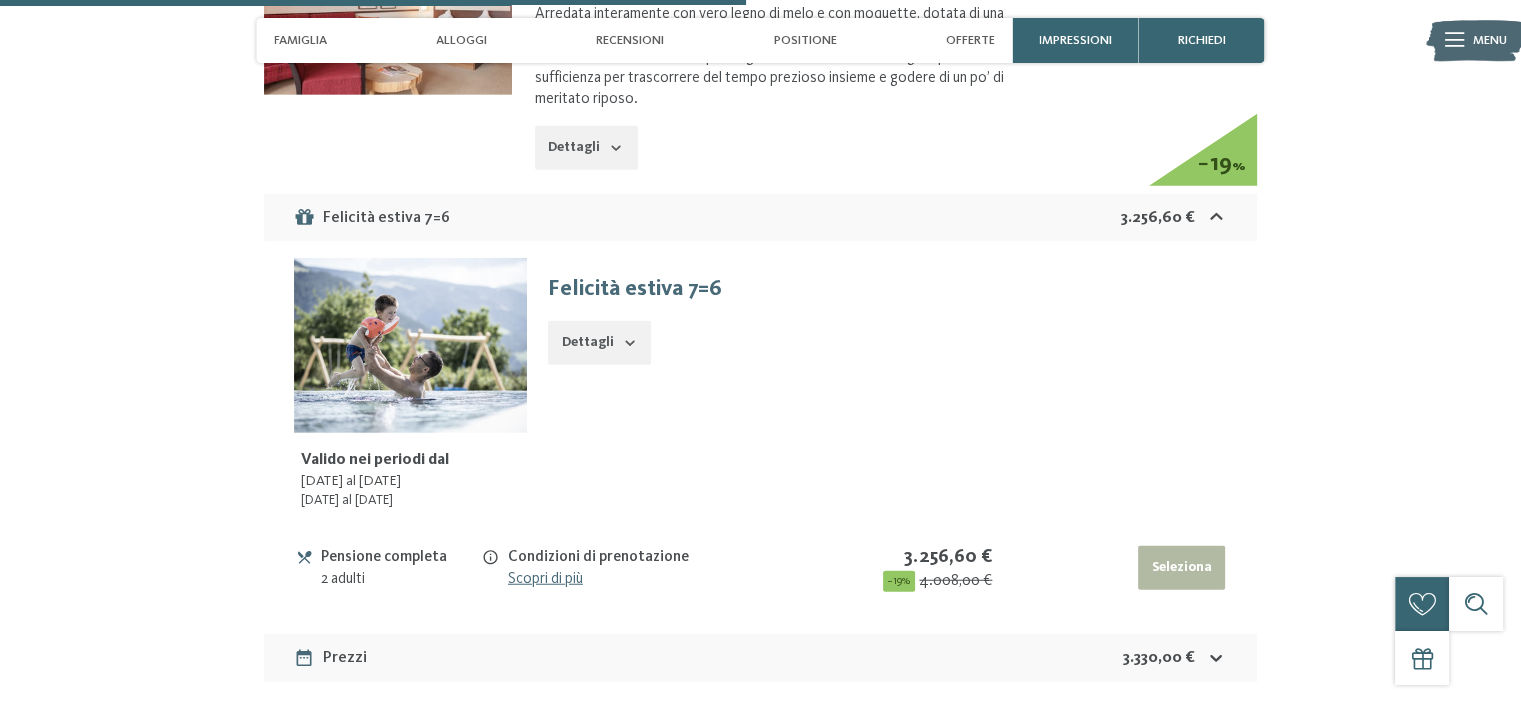 scroll, scrollTop: 4683, scrollLeft: 0, axis: vertical 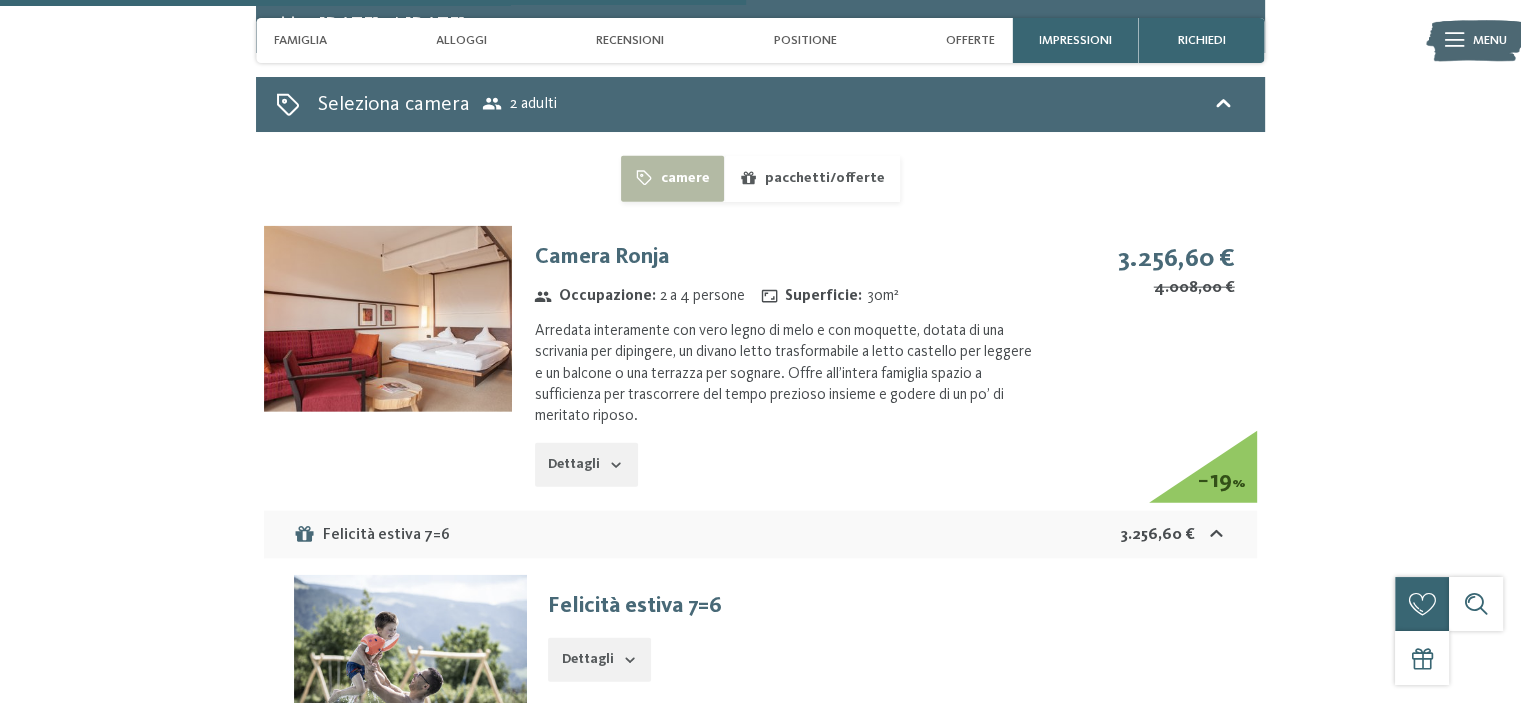 click on "Dettagli" at bounding box center [586, 465] 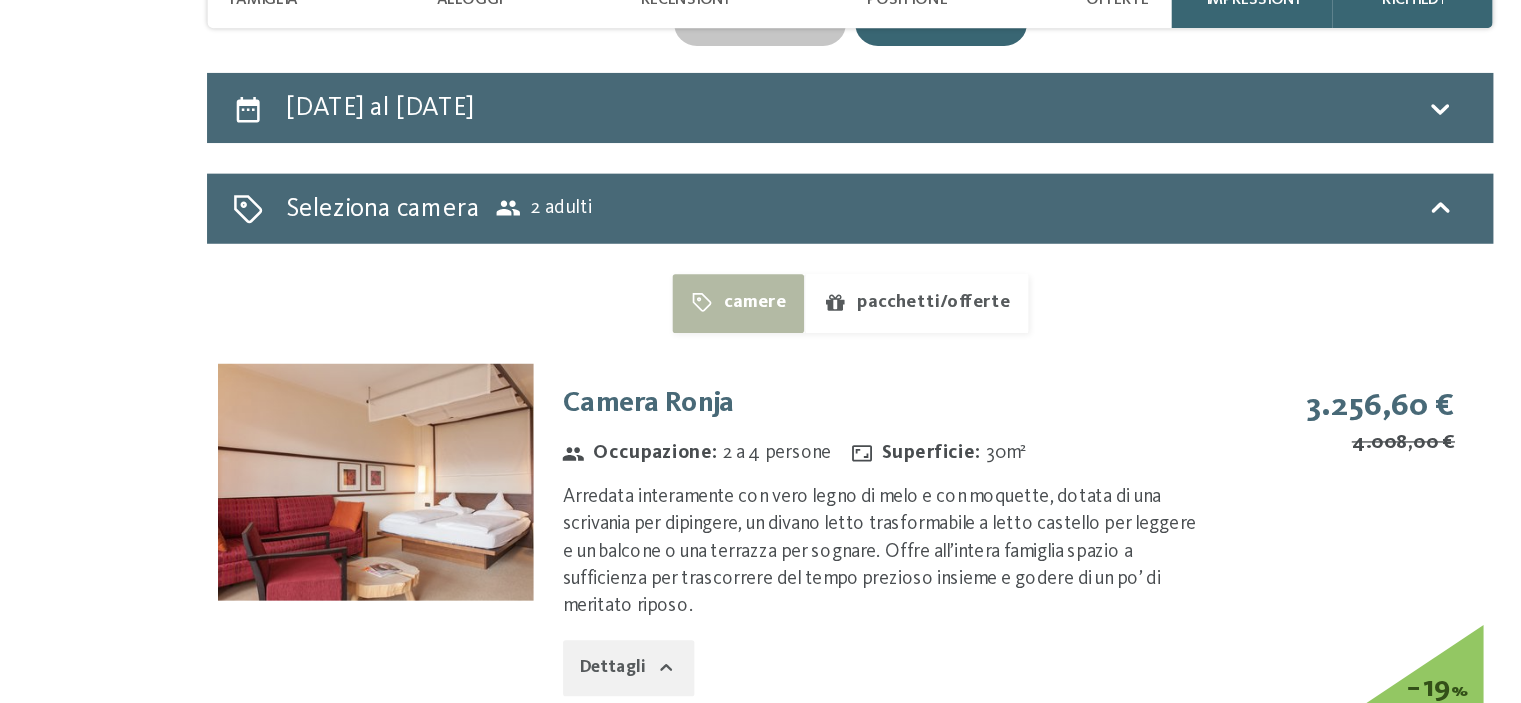 scroll, scrollTop: 4583, scrollLeft: 0, axis: vertical 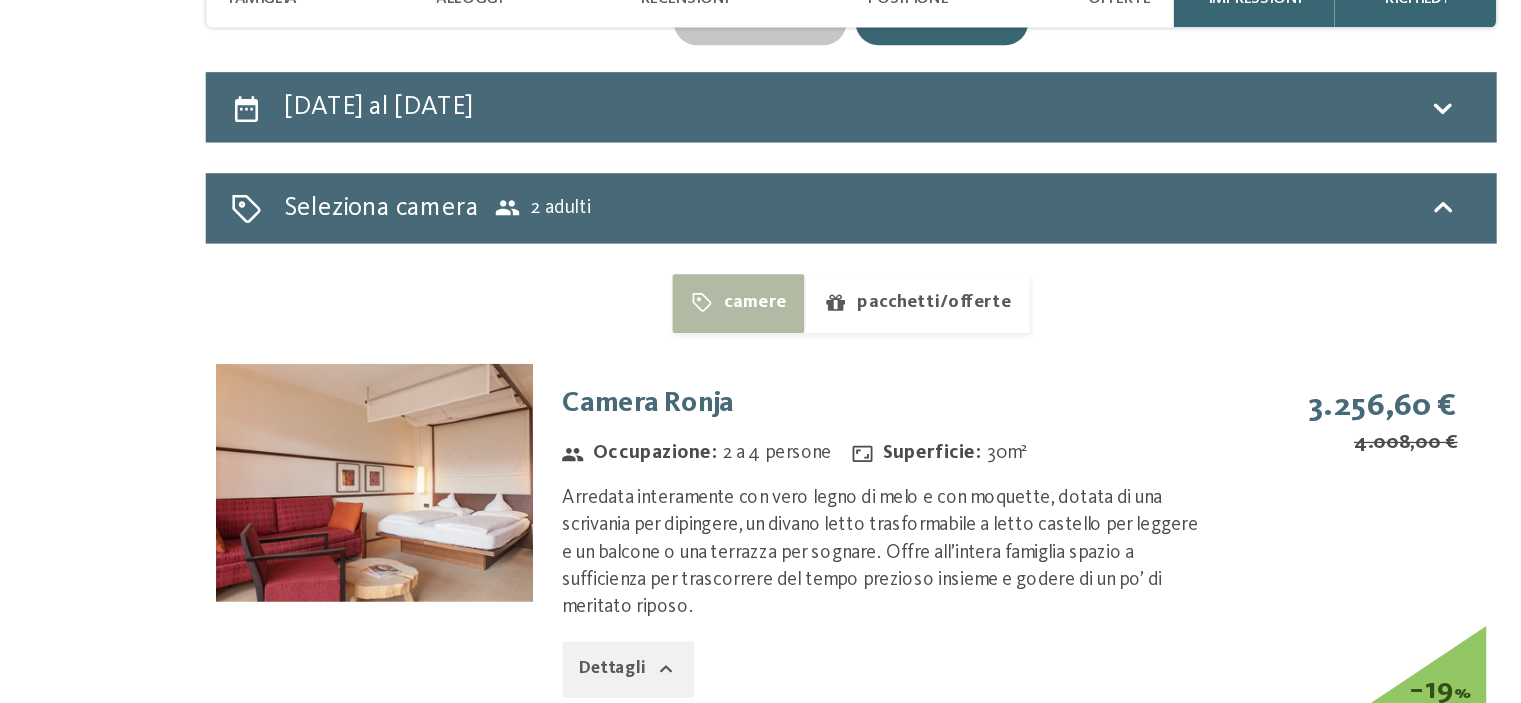 click at bounding box center [388, 419] 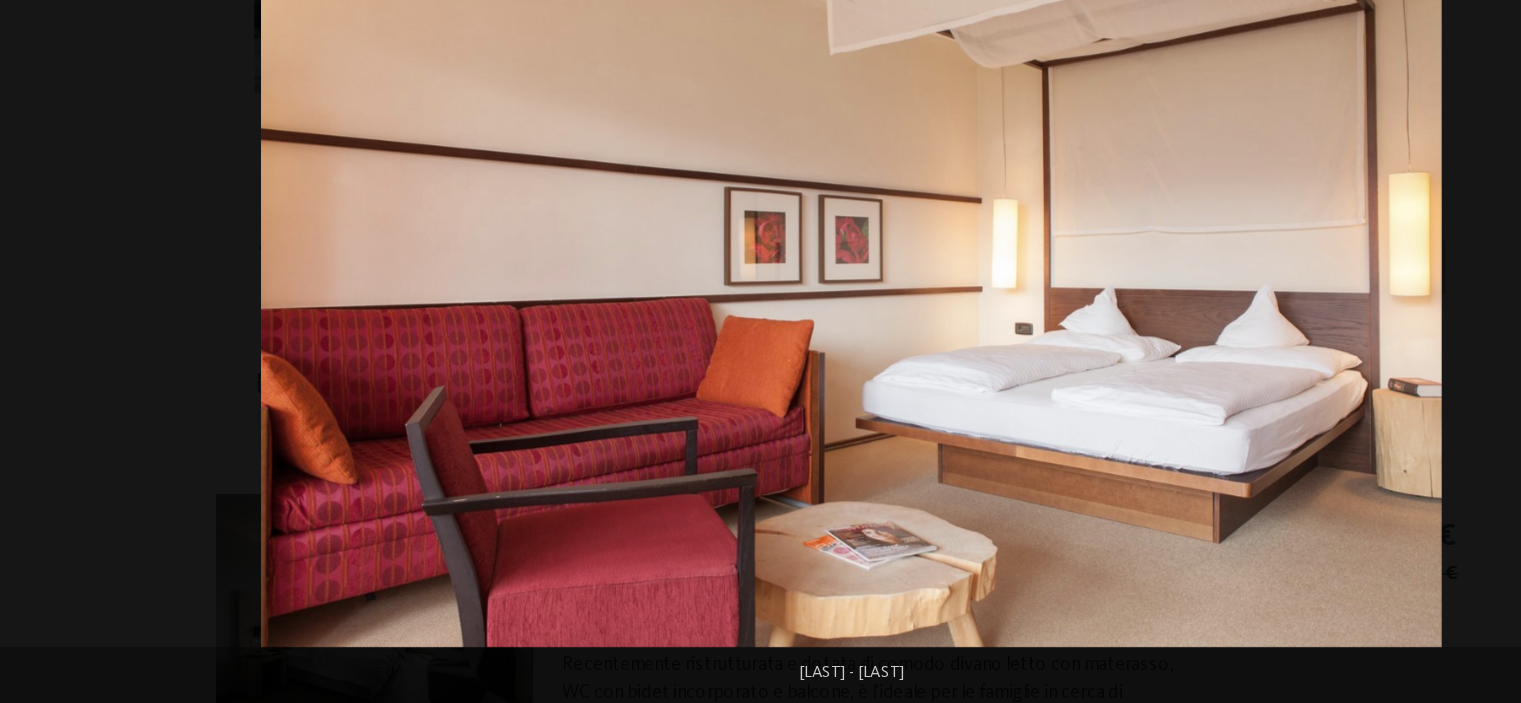 scroll, scrollTop: 5646, scrollLeft: 0, axis: vertical 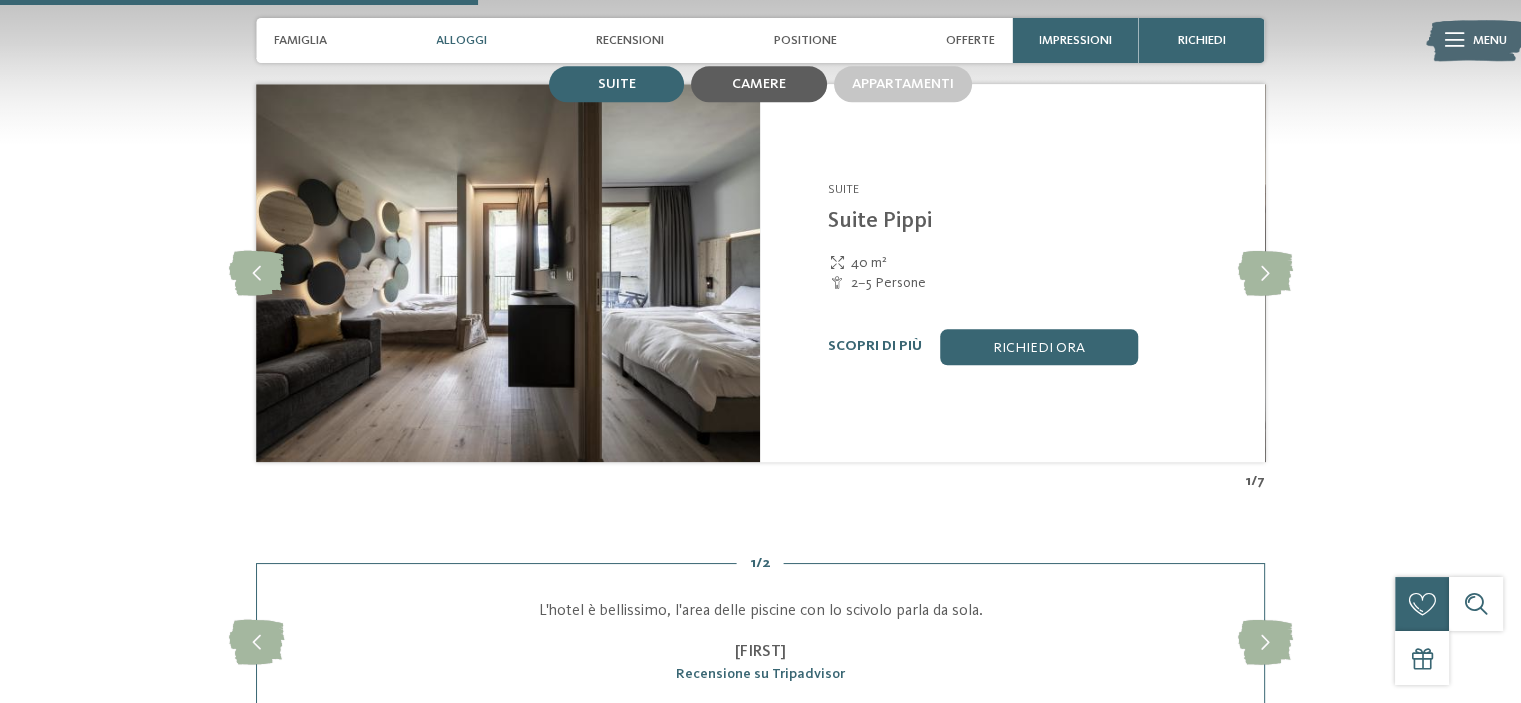 click on "Camere" at bounding box center (759, 84) 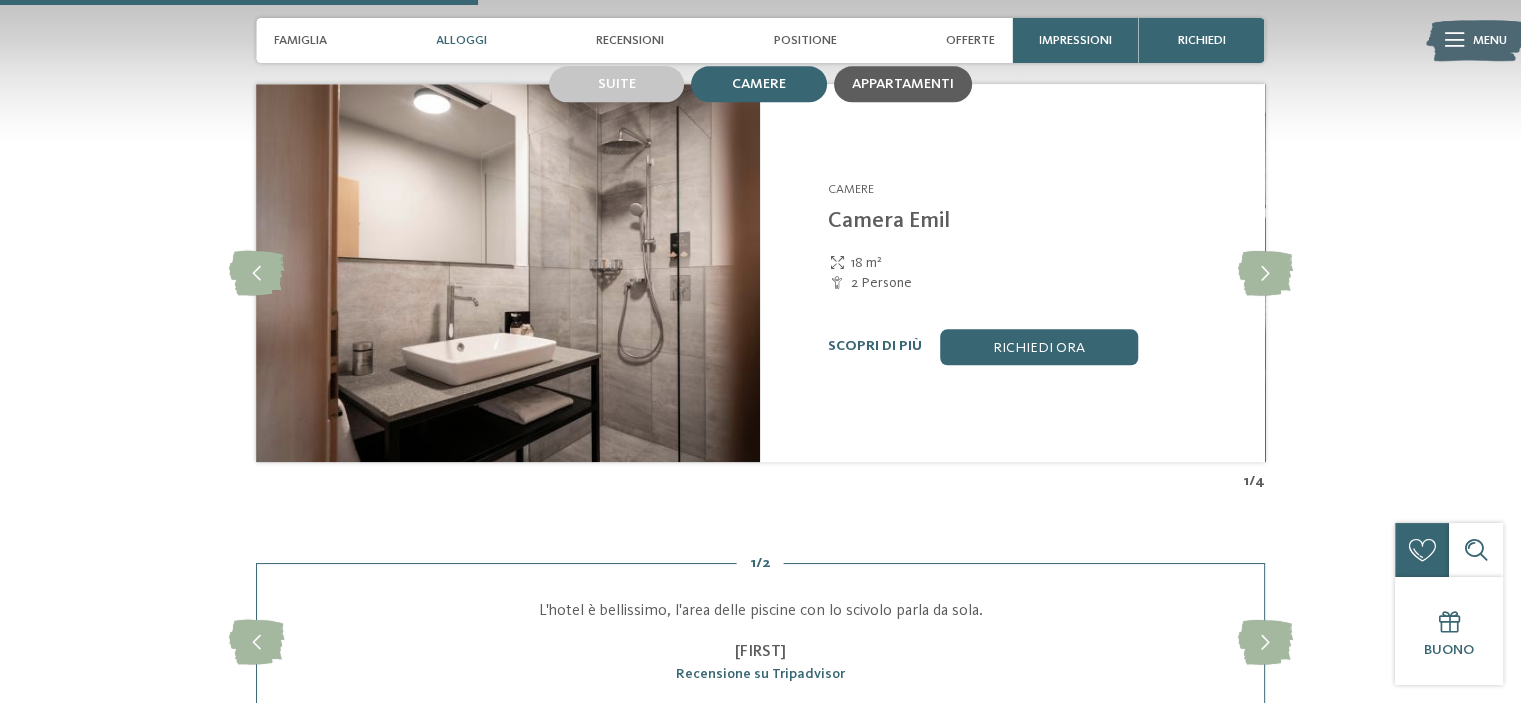 click on "Appartamenti" at bounding box center (903, 84) 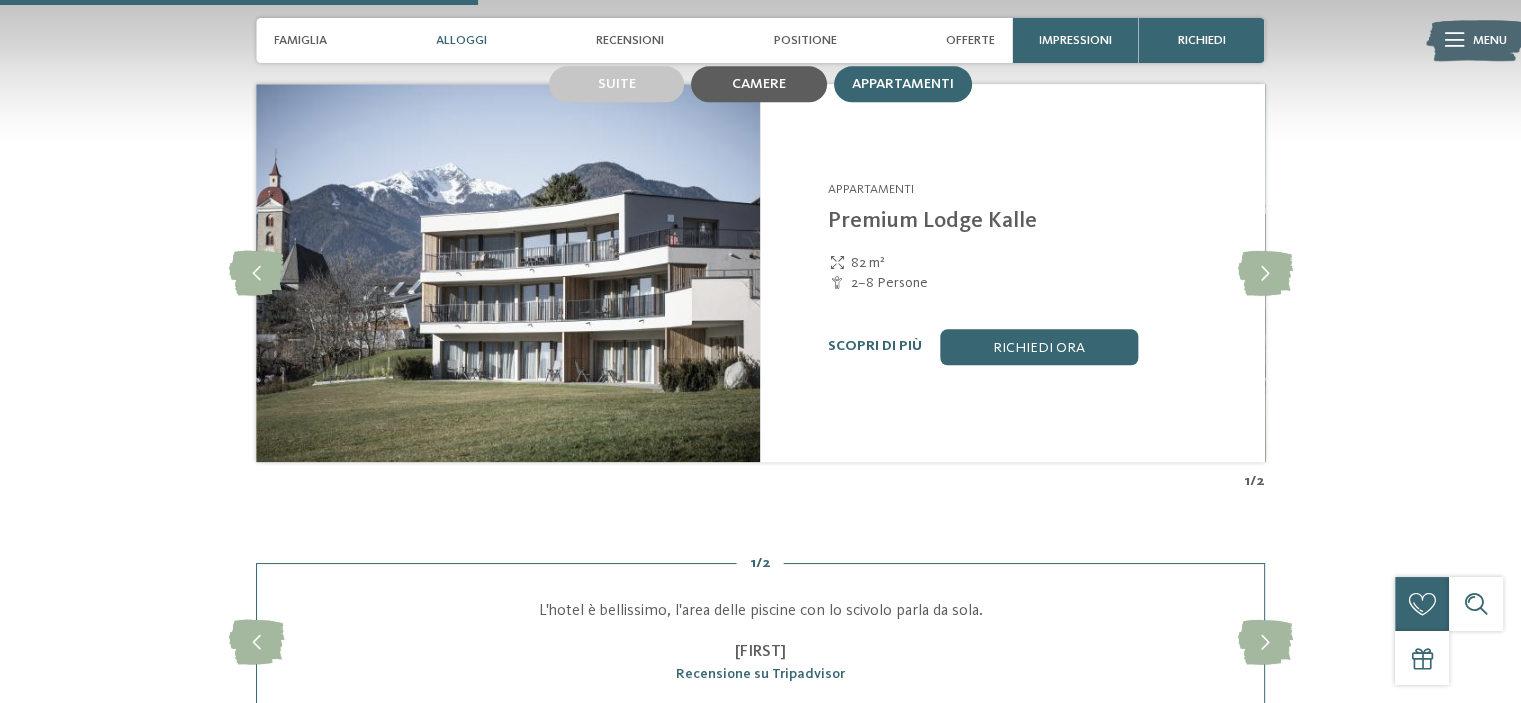 click on "Camere" at bounding box center (759, 84) 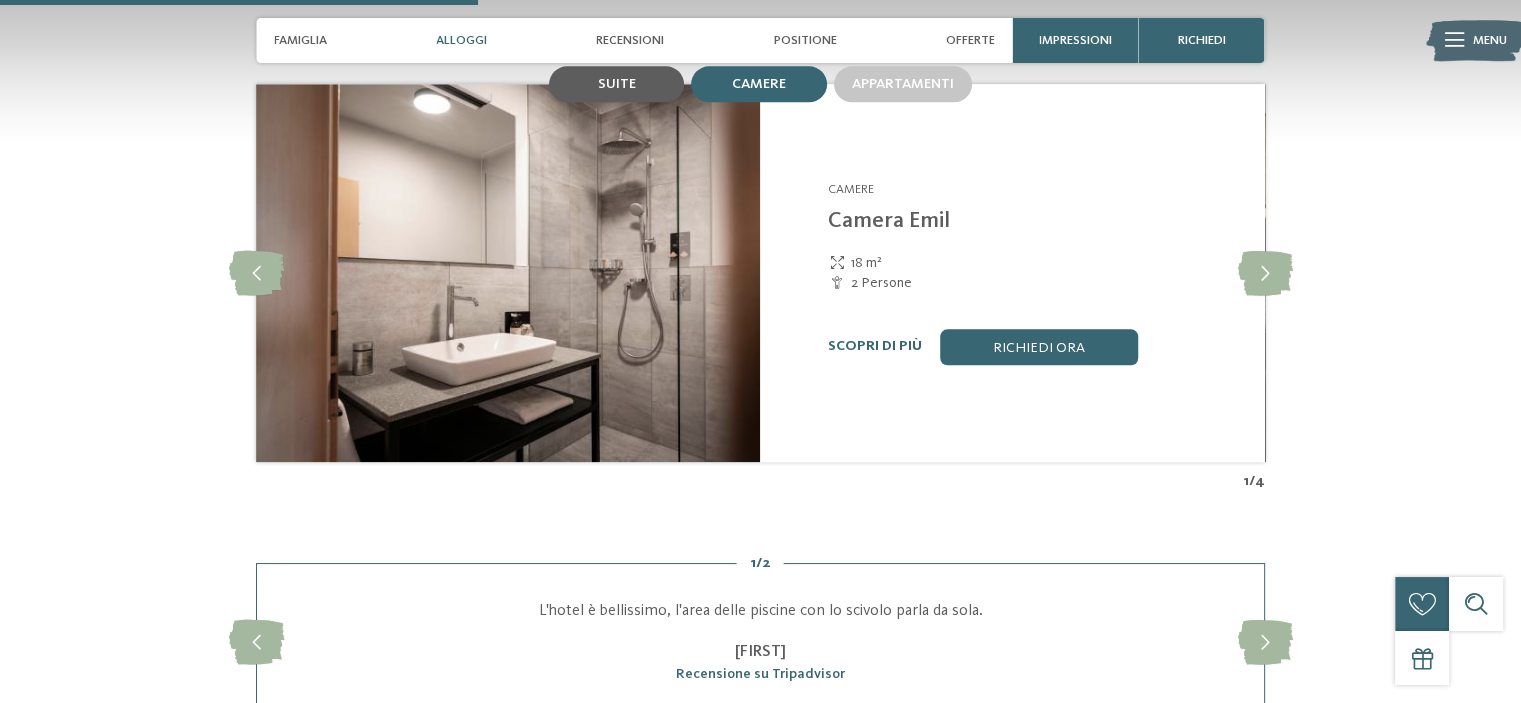 click on "Suite" at bounding box center [616, 84] 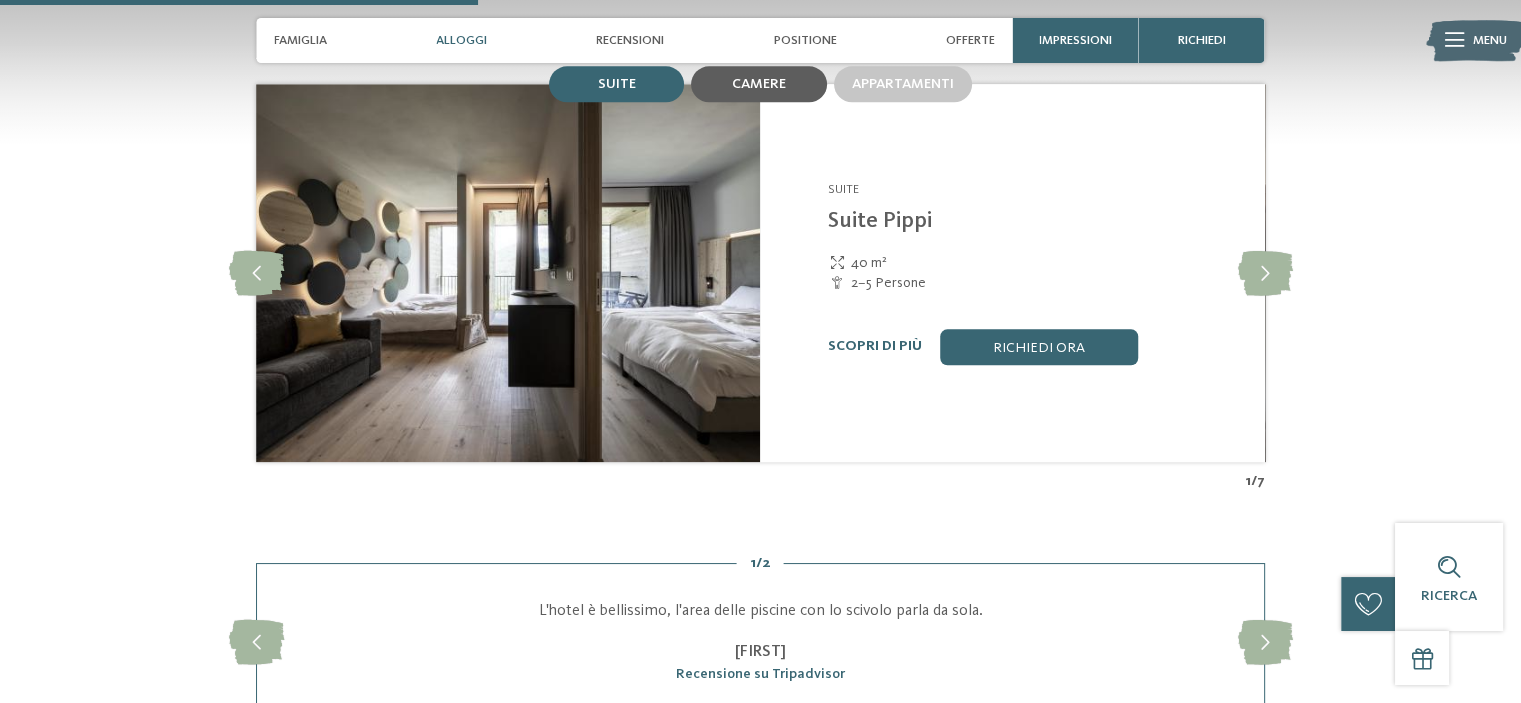 click on "Camere" at bounding box center (759, 84) 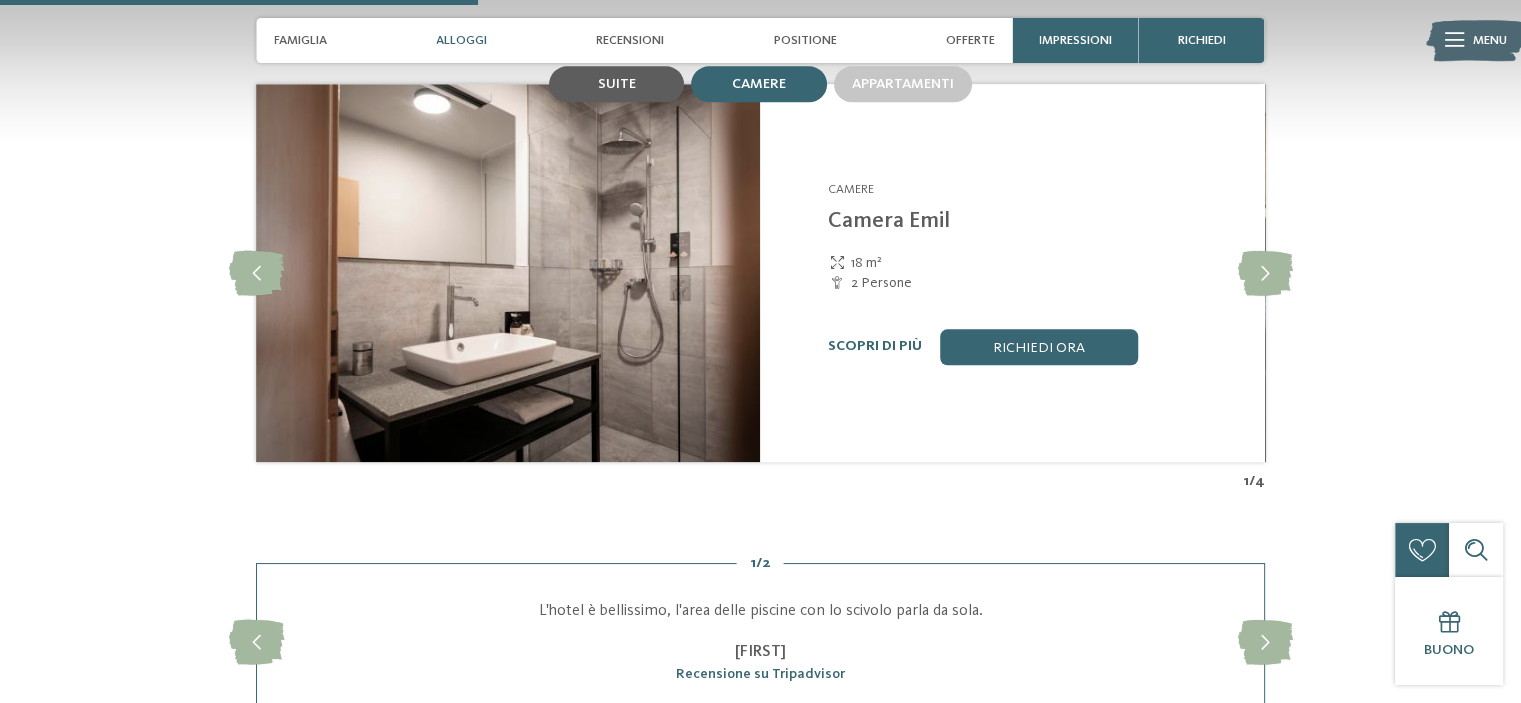 click on "Suite" at bounding box center (617, 84) 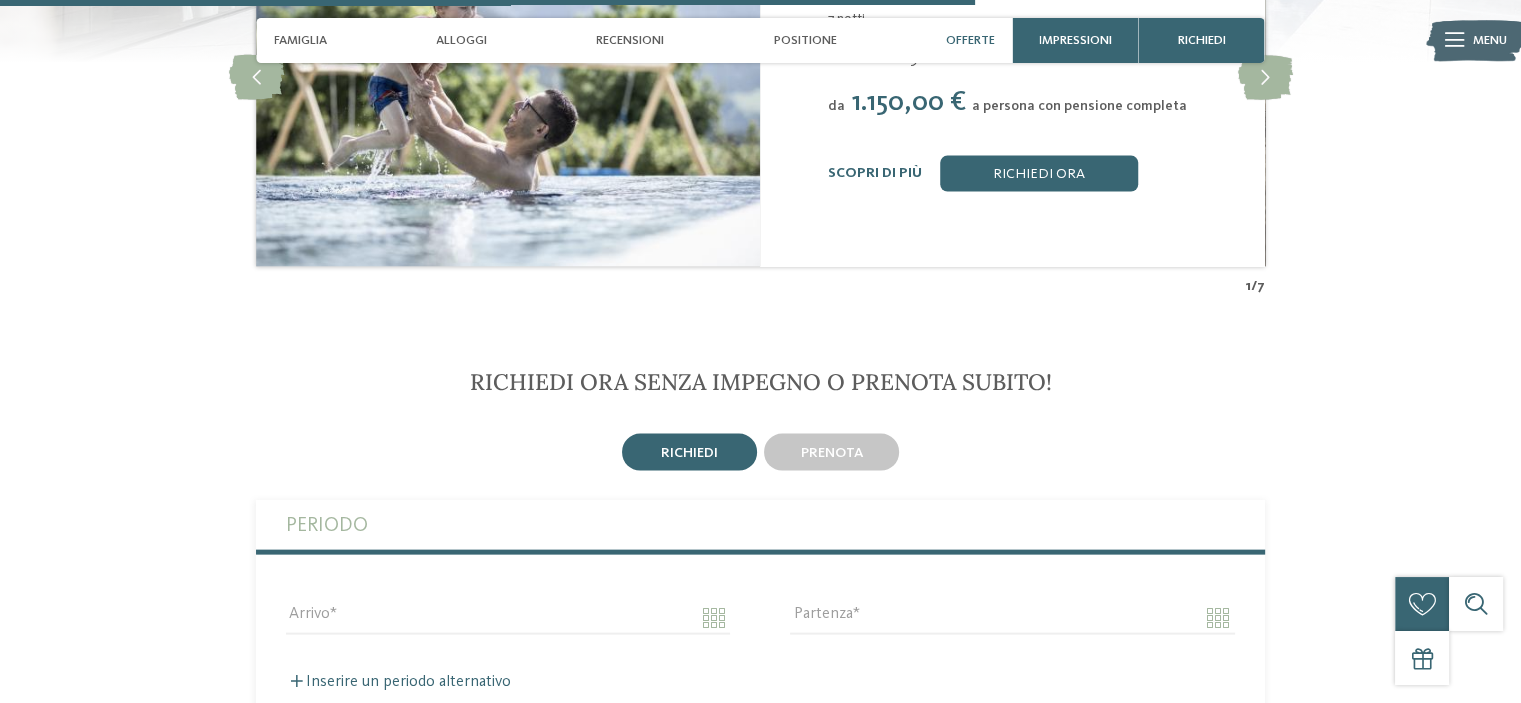 scroll, scrollTop: 4400, scrollLeft: 0, axis: vertical 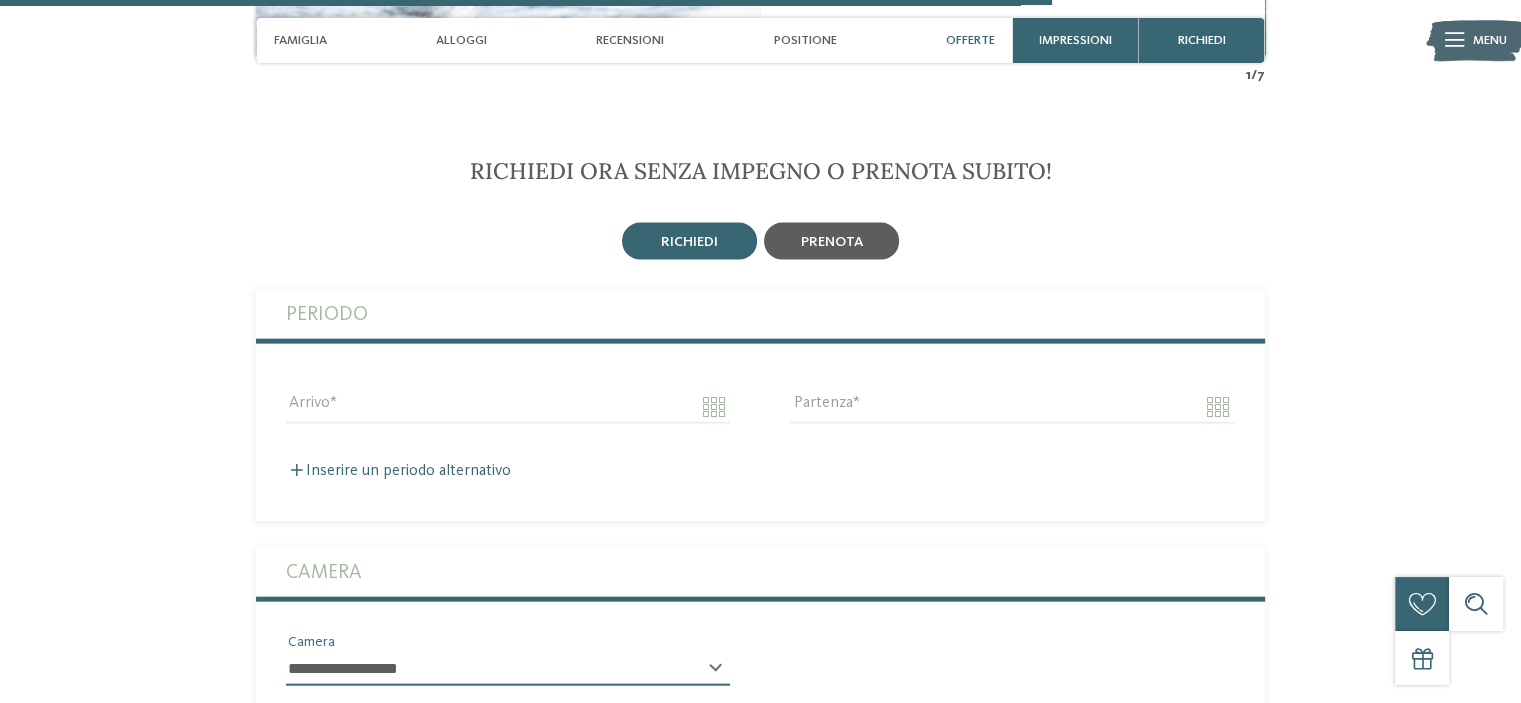 click on "prenota" at bounding box center [832, 242] 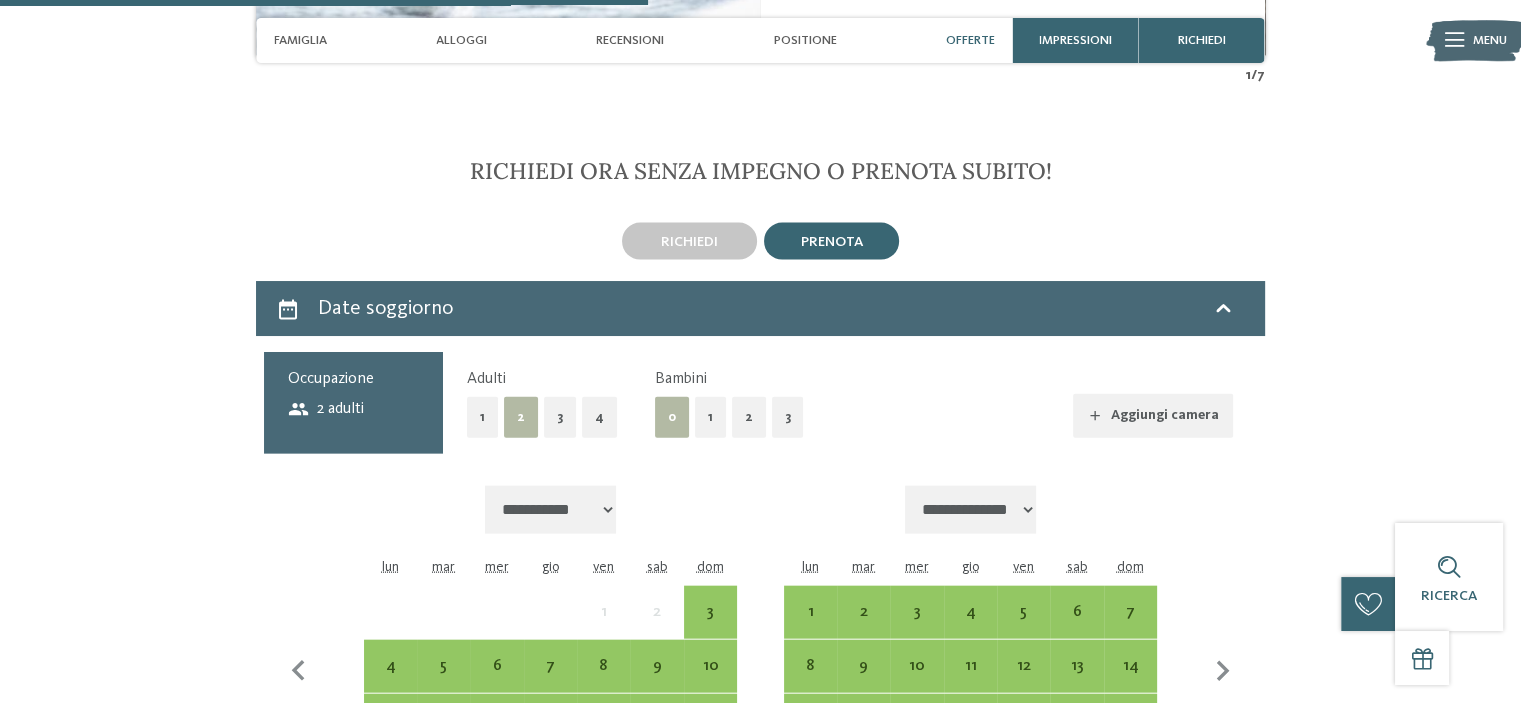 scroll, scrollTop: 4600, scrollLeft: 0, axis: vertical 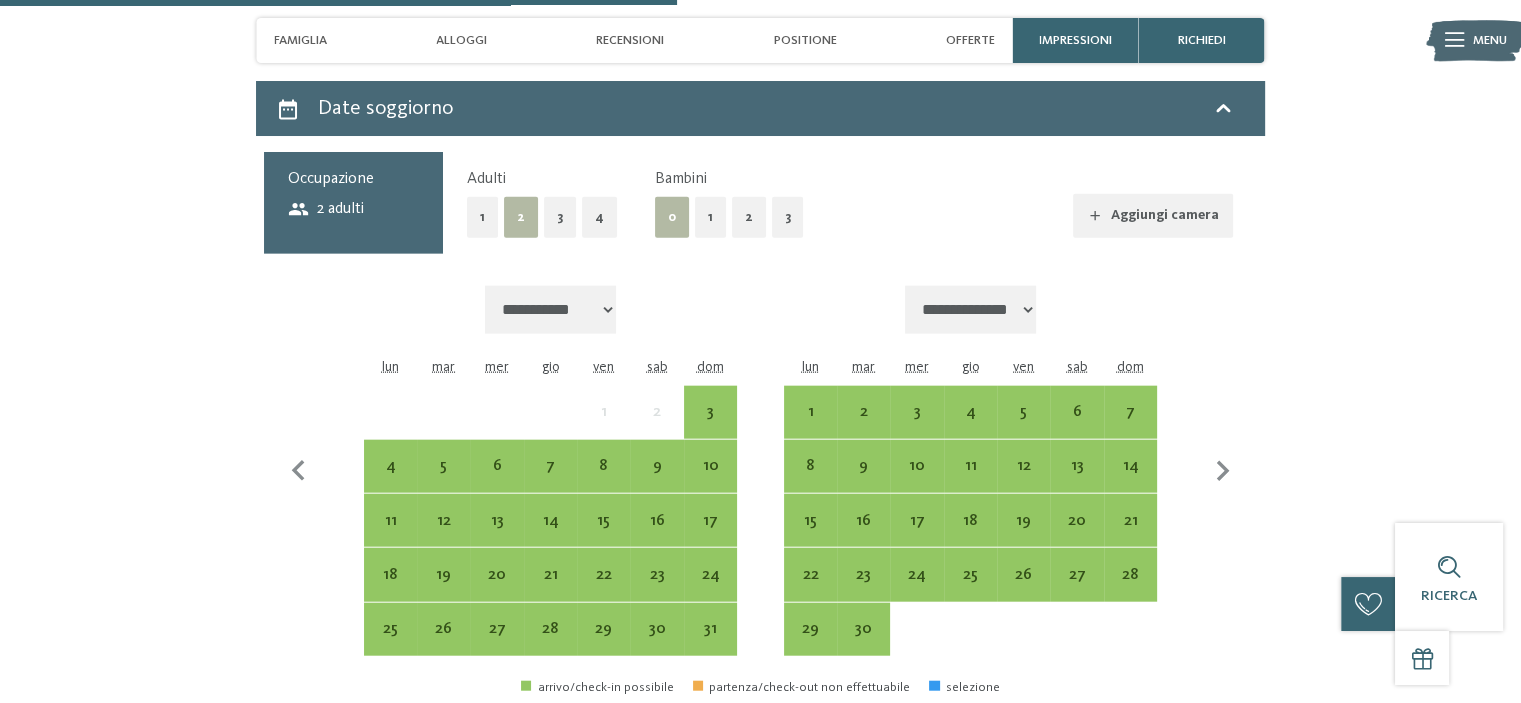 click on "1" at bounding box center (710, 217) 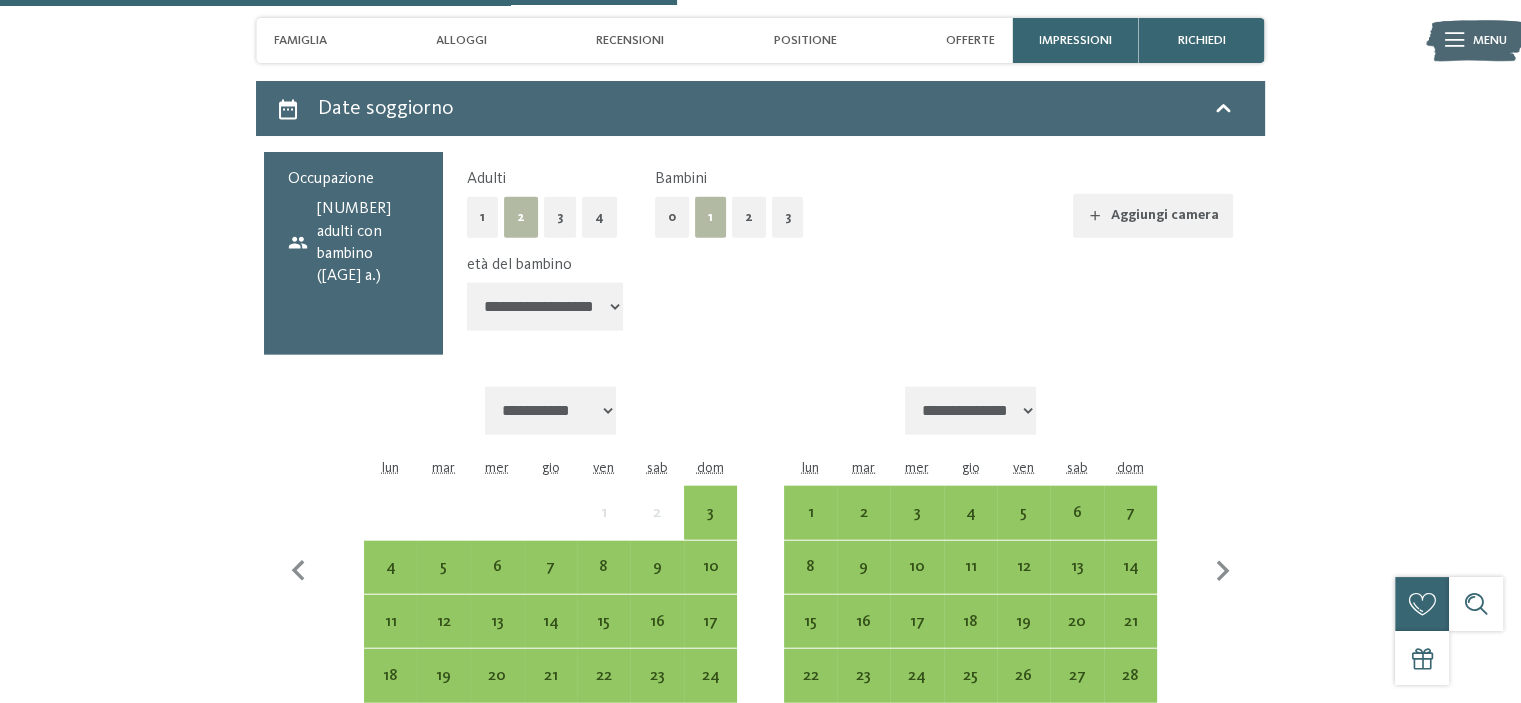 click on "**********" at bounding box center [545, 307] 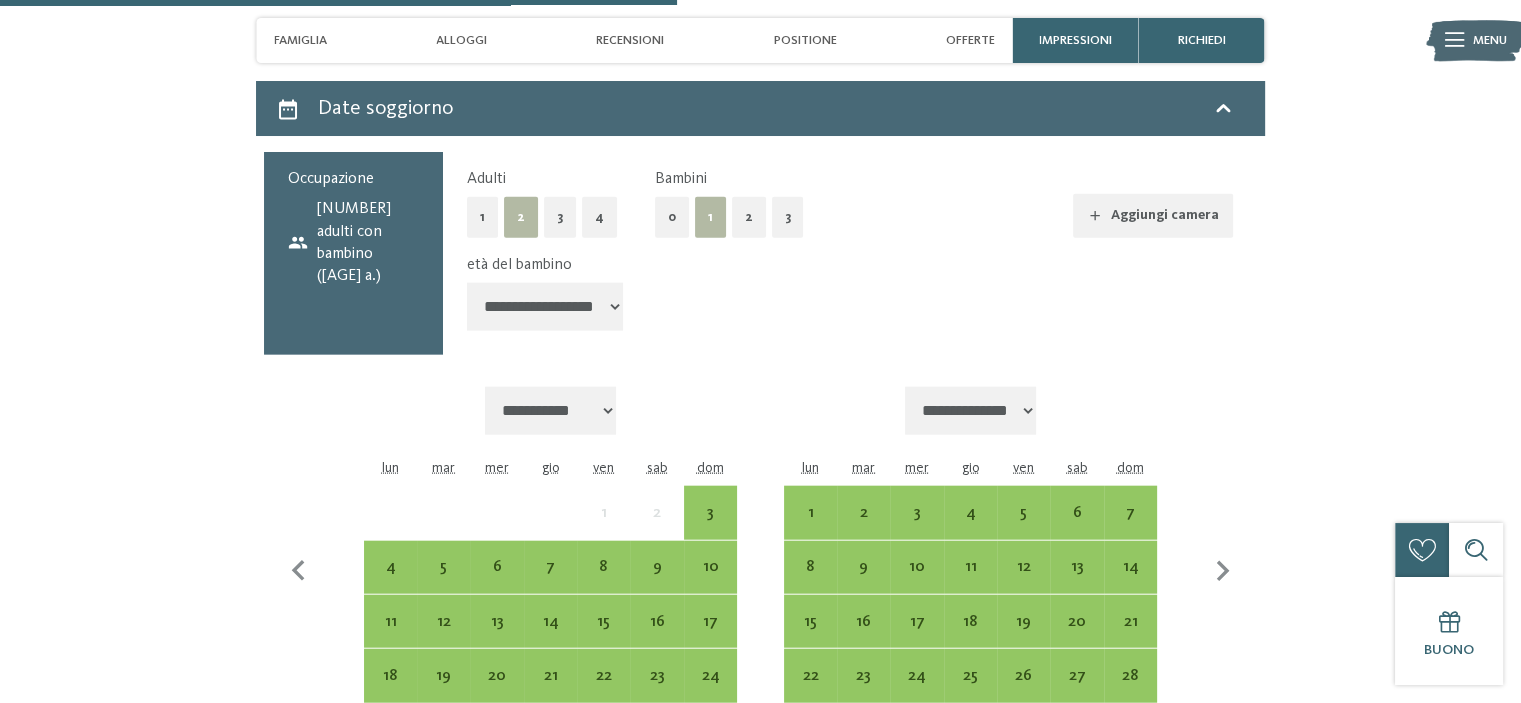 select on "*" 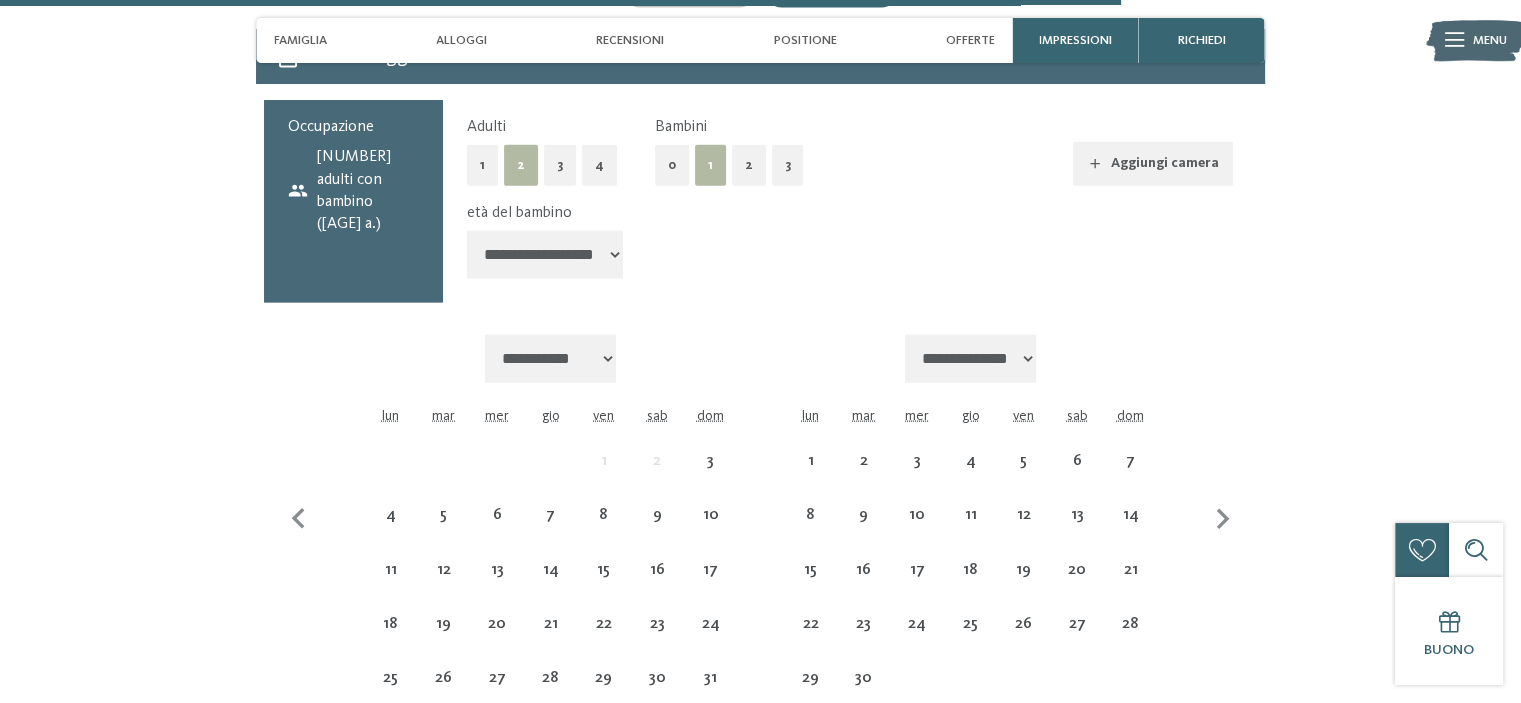scroll, scrollTop: 4800, scrollLeft: 0, axis: vertical 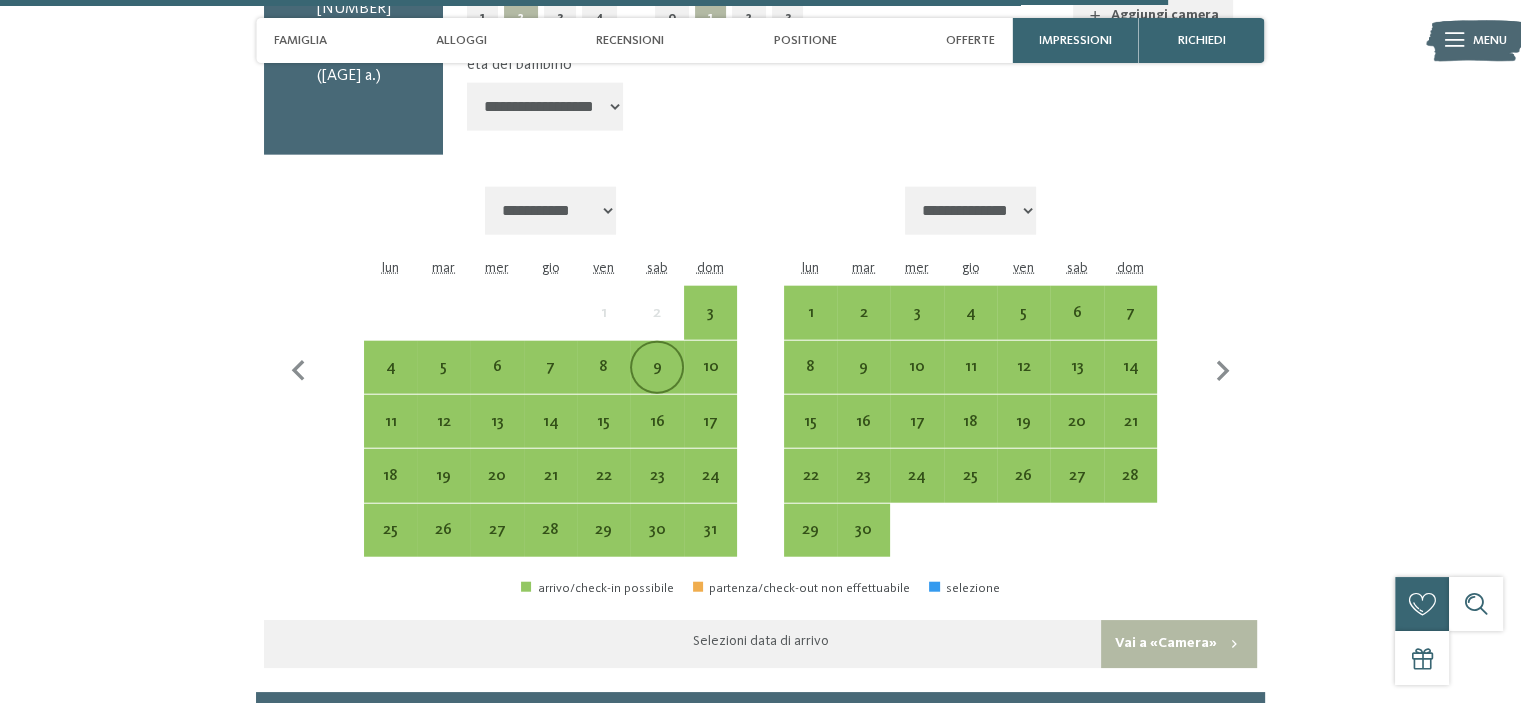 click on "9" at bounding box center [656, 383] 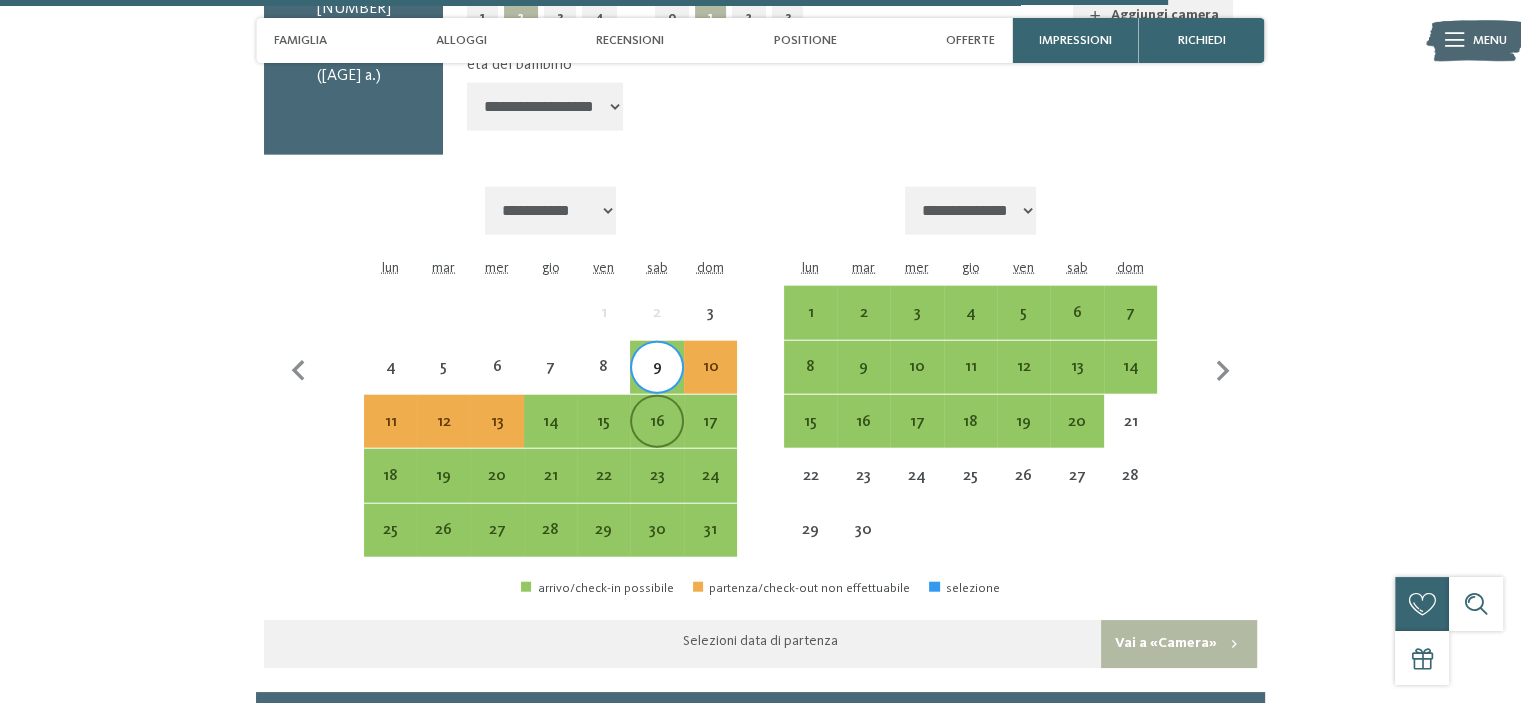 click on "16" at bounding box center (656, 438) 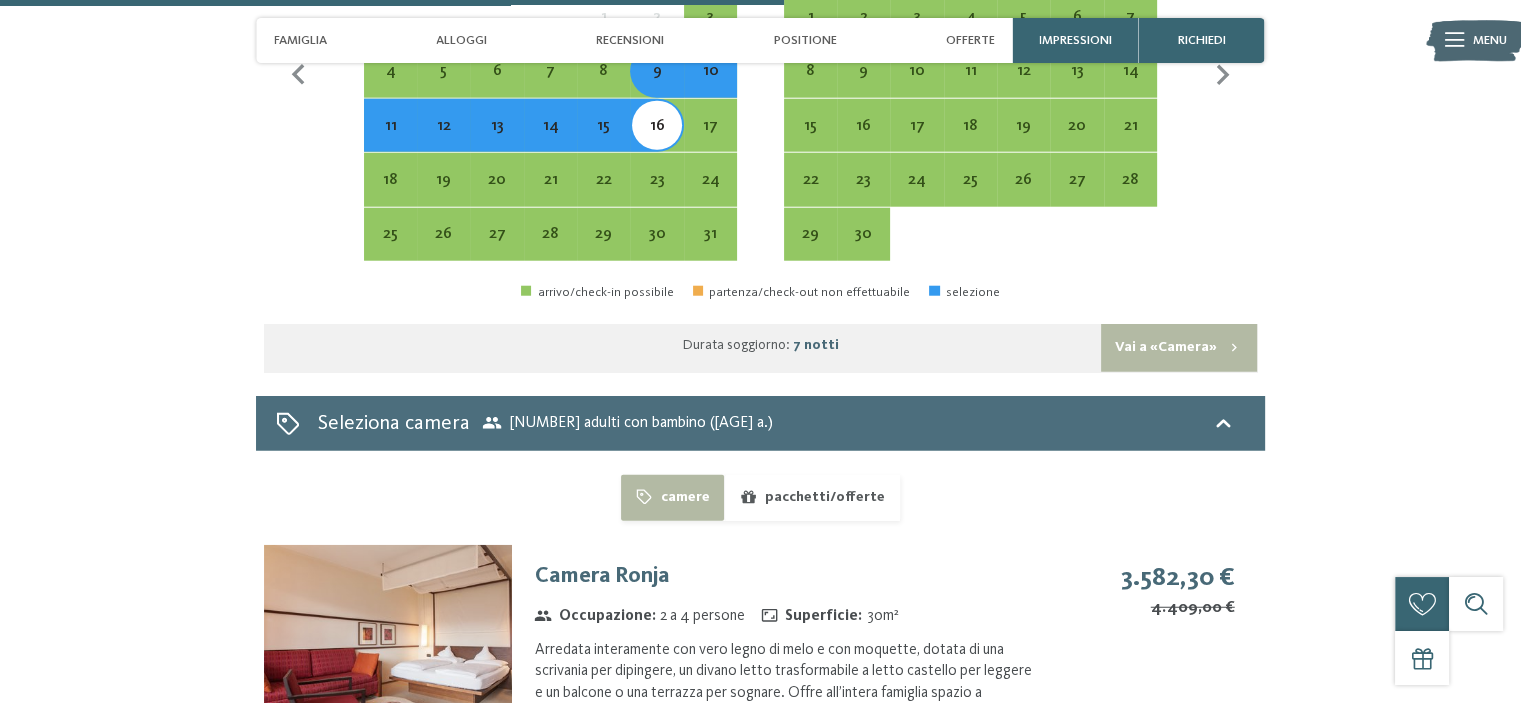 scroll, scrollTop: 5100, scrollLeft: 0, axis: vertical 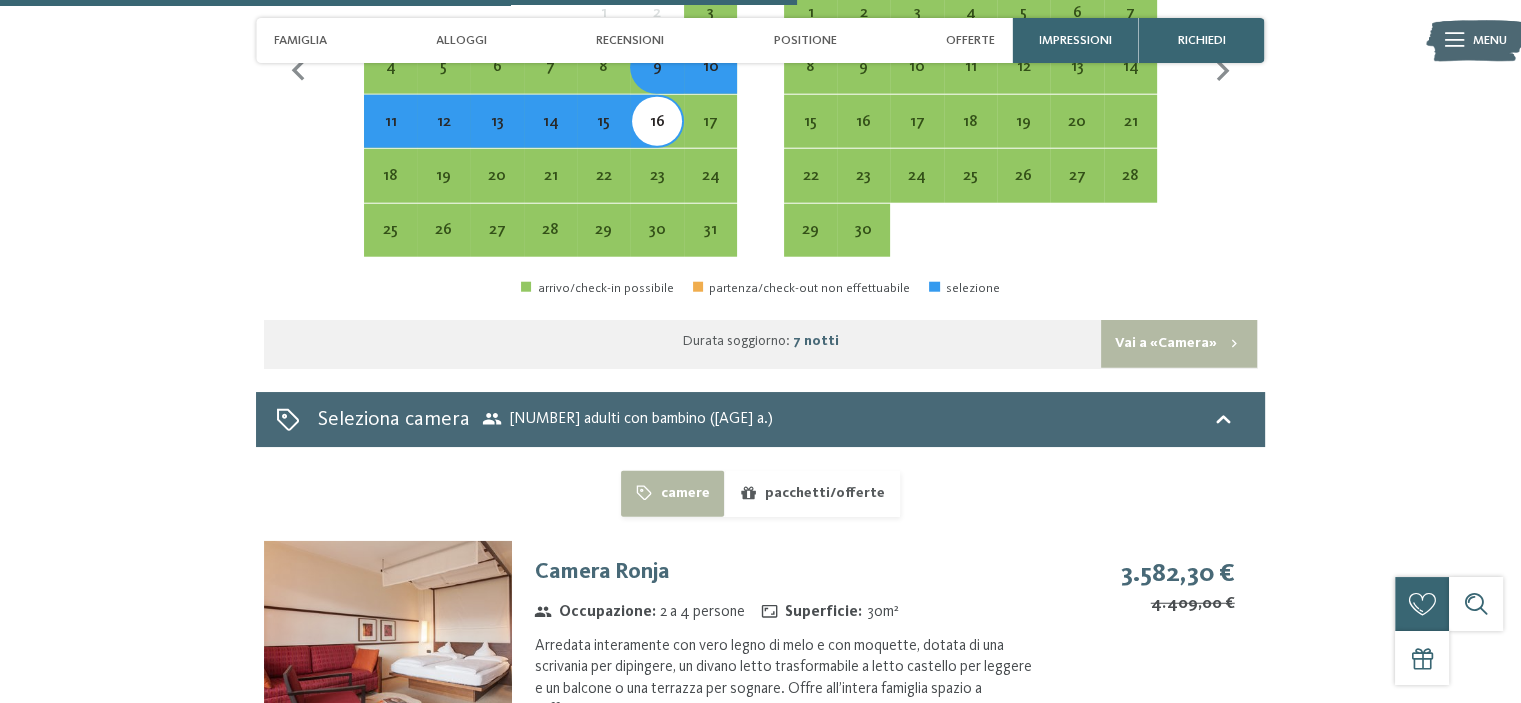 click on "Vai a «Camera»" at bounding box center [1179, 344] 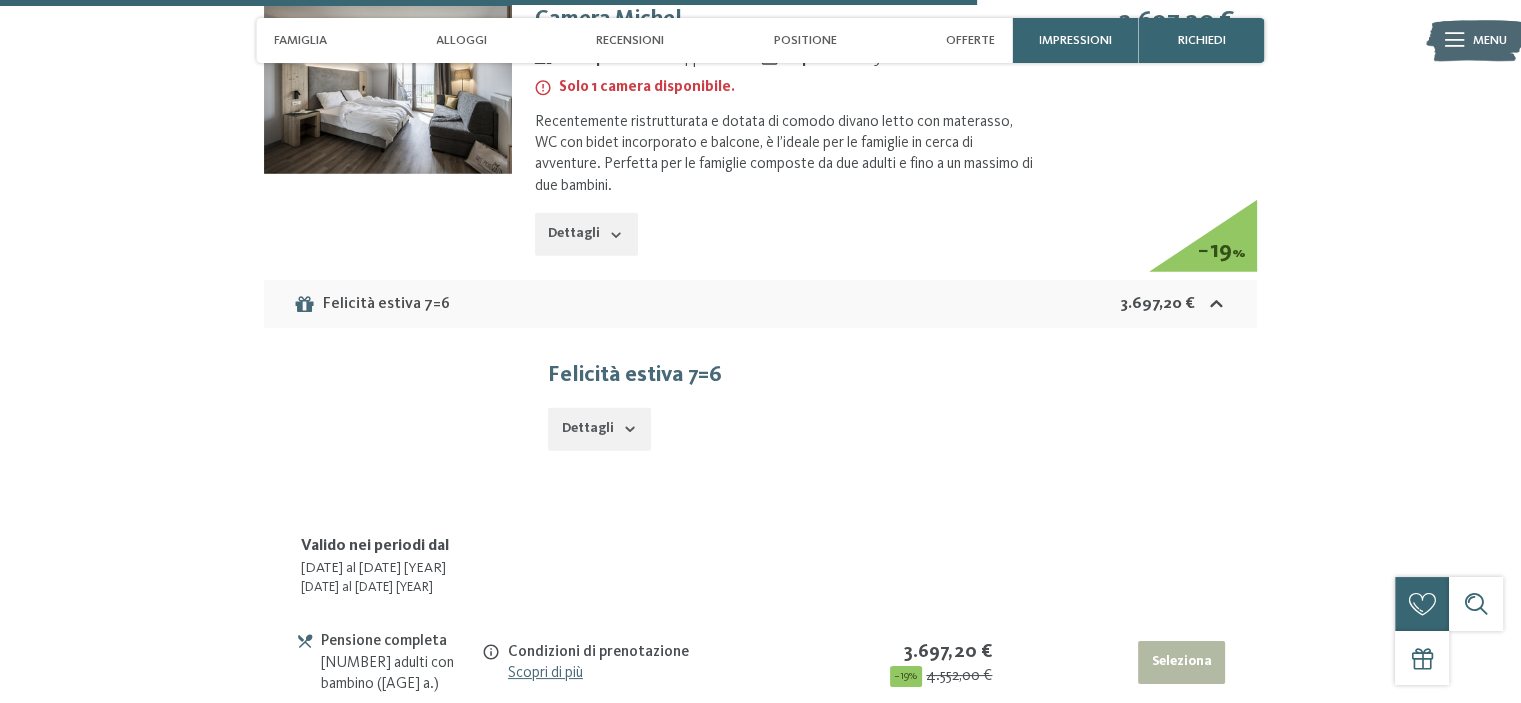 scroll, scrollTop: 5783, scrollLeft: 0, axis: vertical 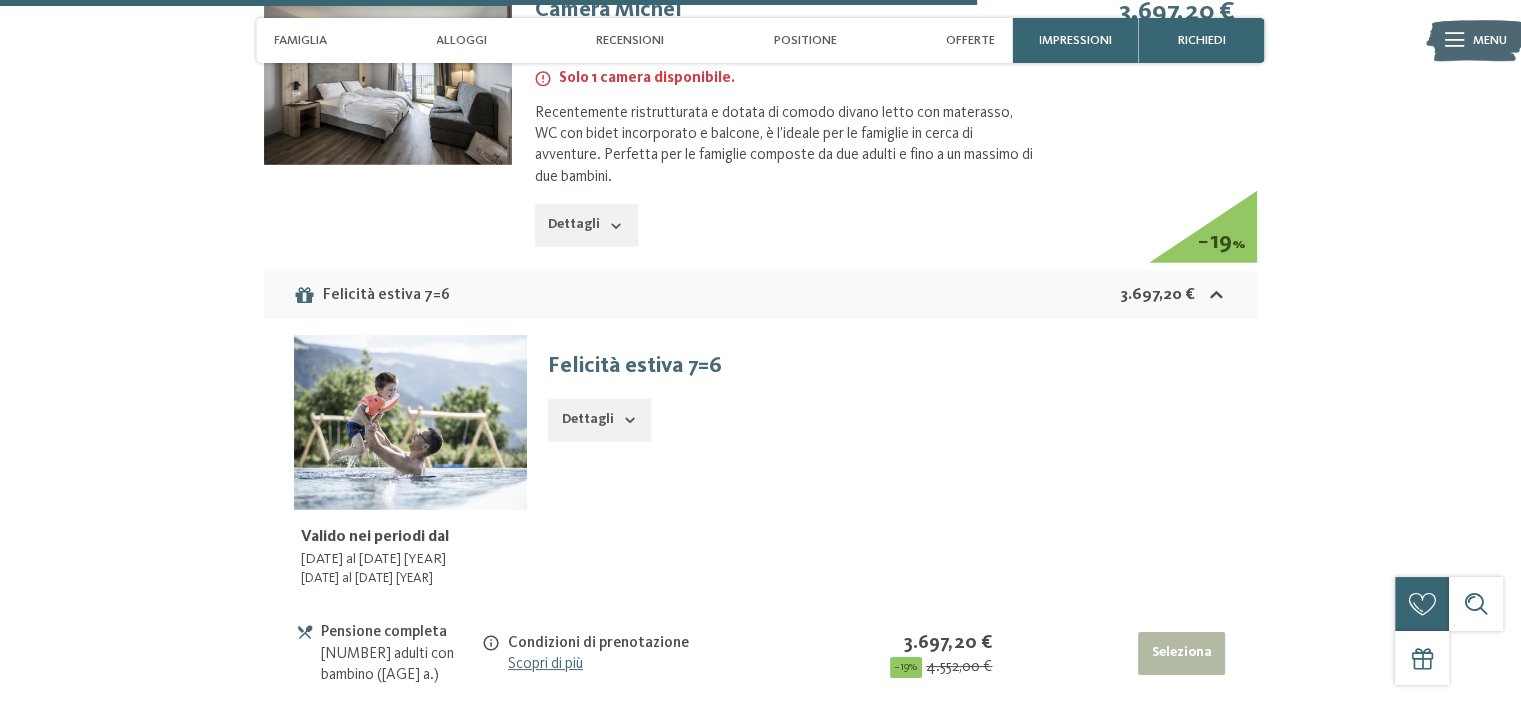click 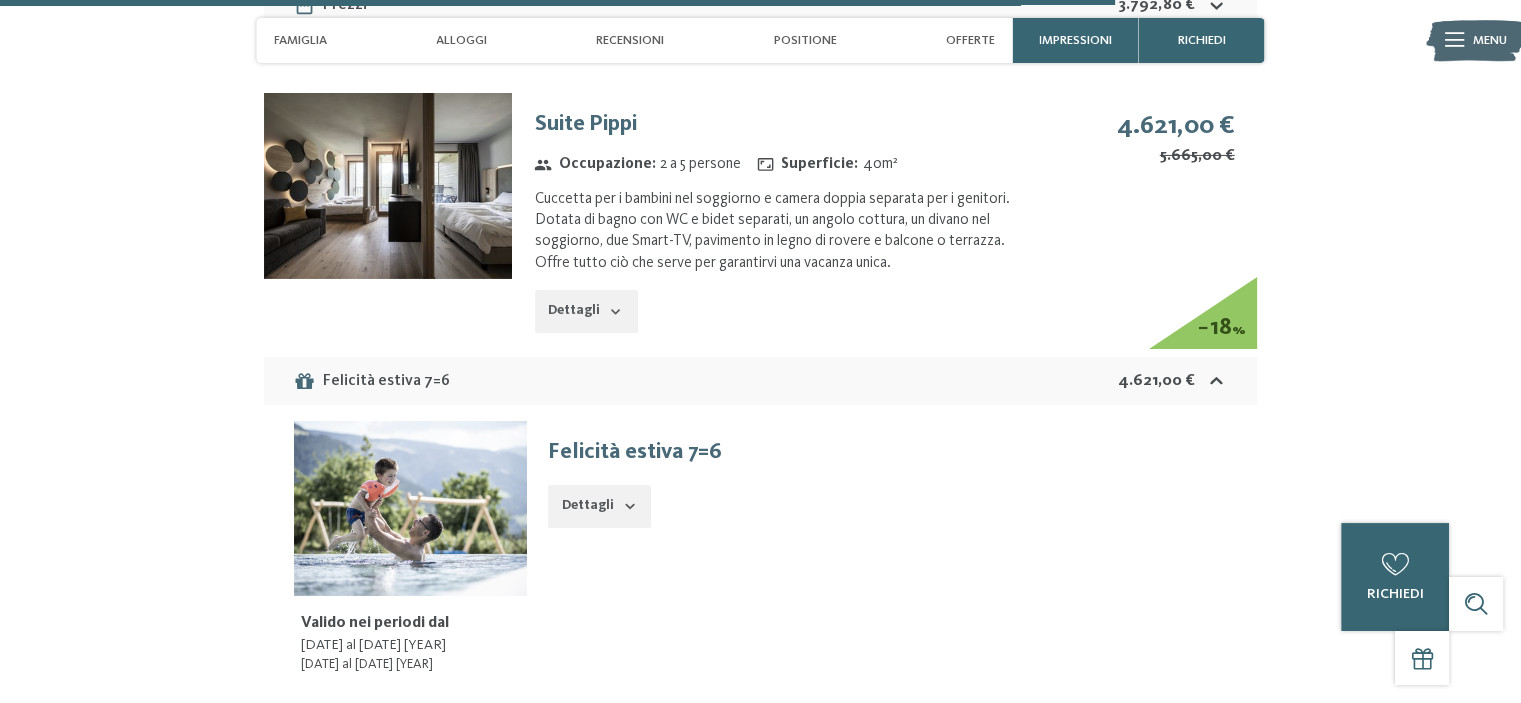 scroll, scrollTop: 6783, scrollLeft: 0, axis: vertical 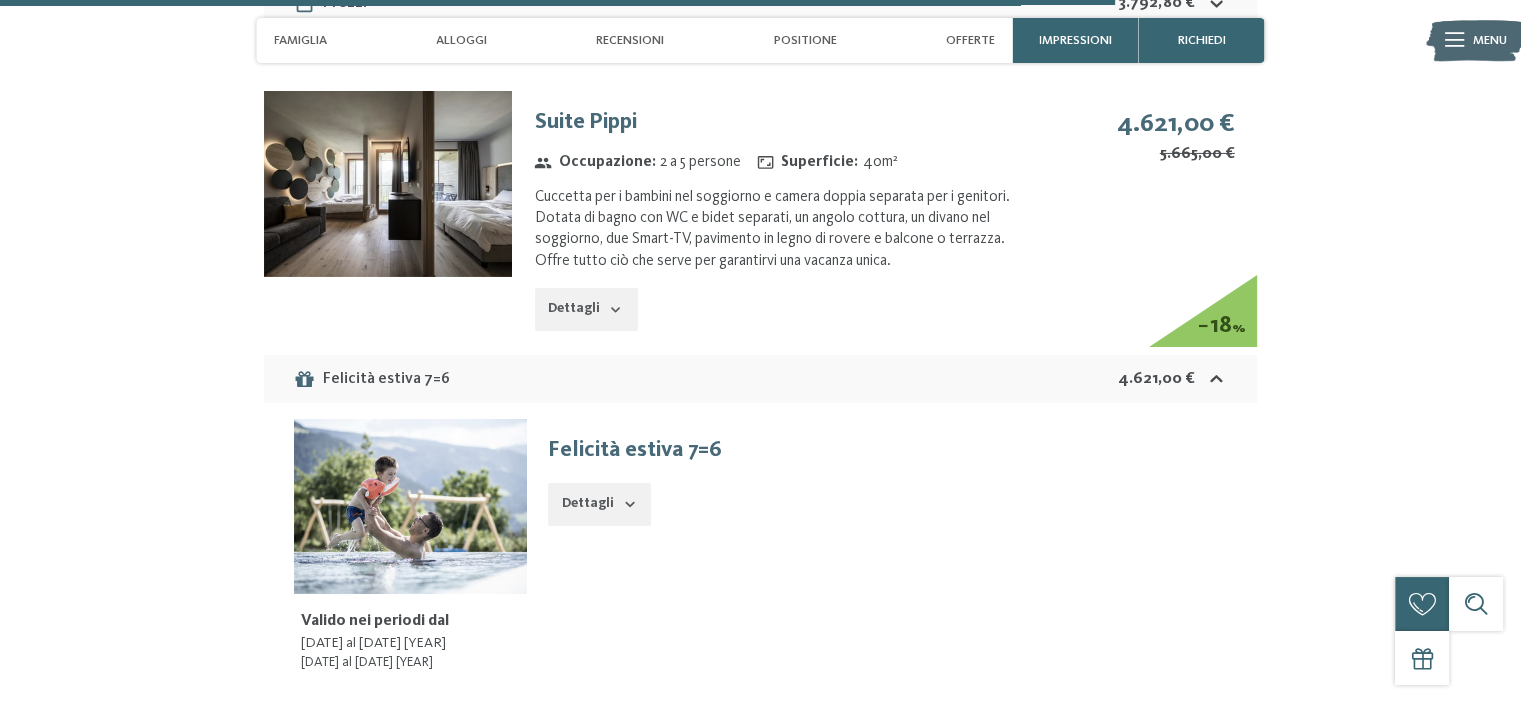 click at bounding box center (388, 184) 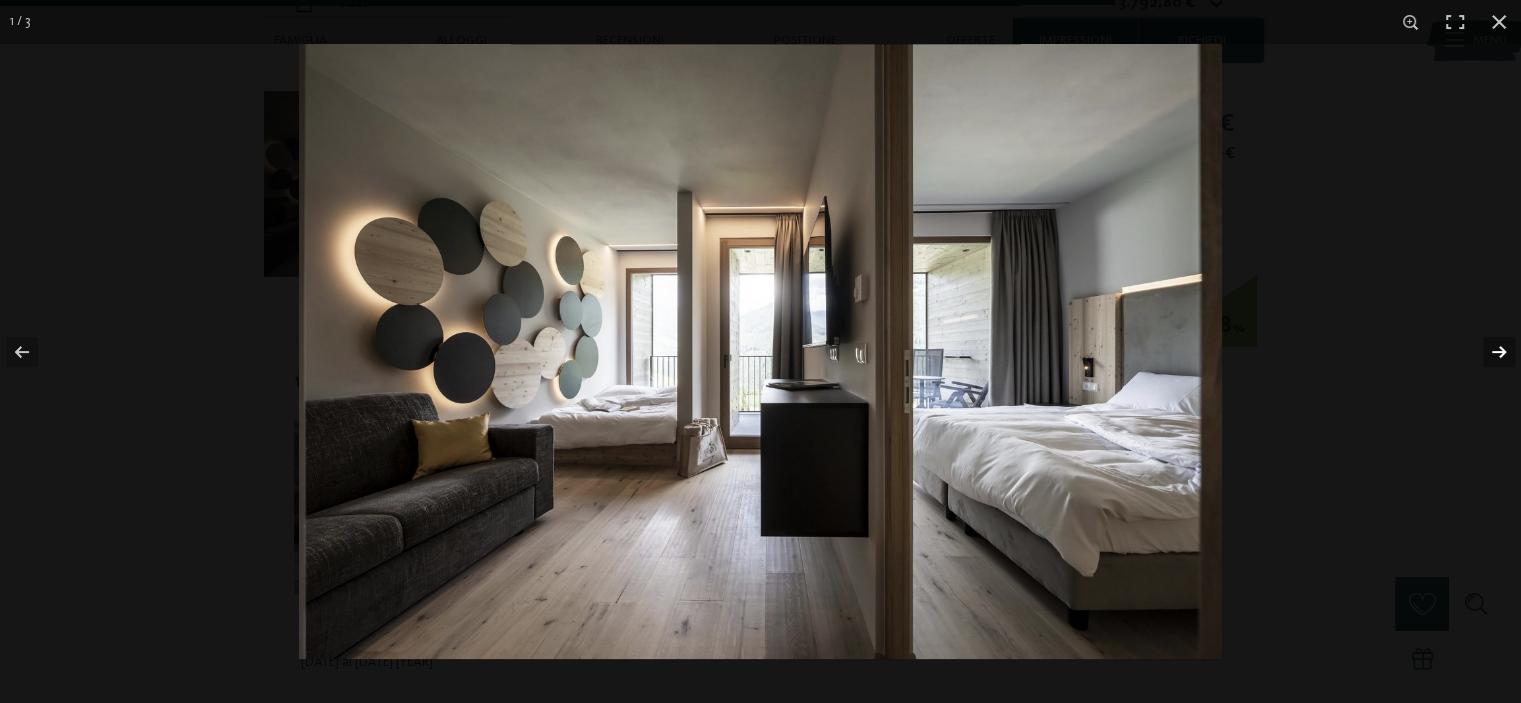 click at bounding box center [1486, 352] 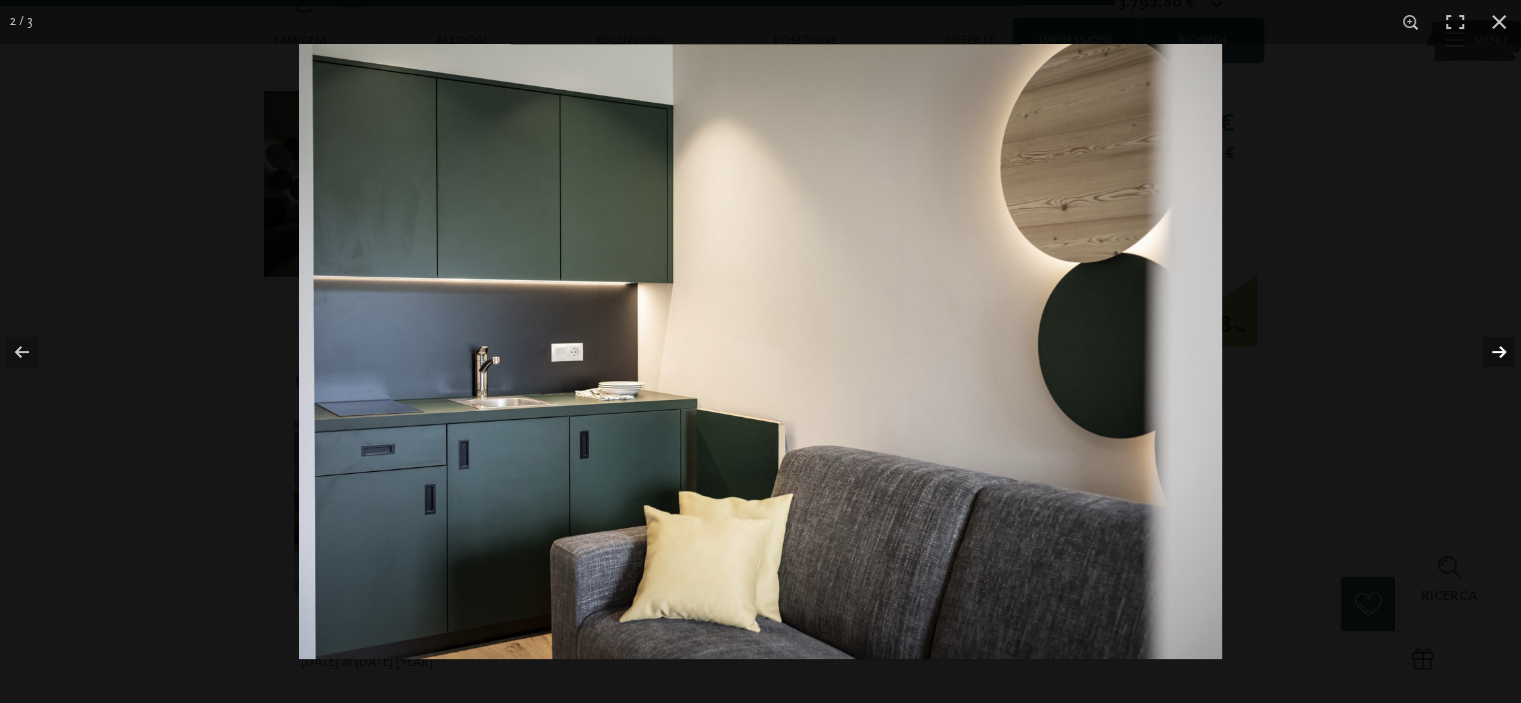 click at bounding box center (1486, 352) 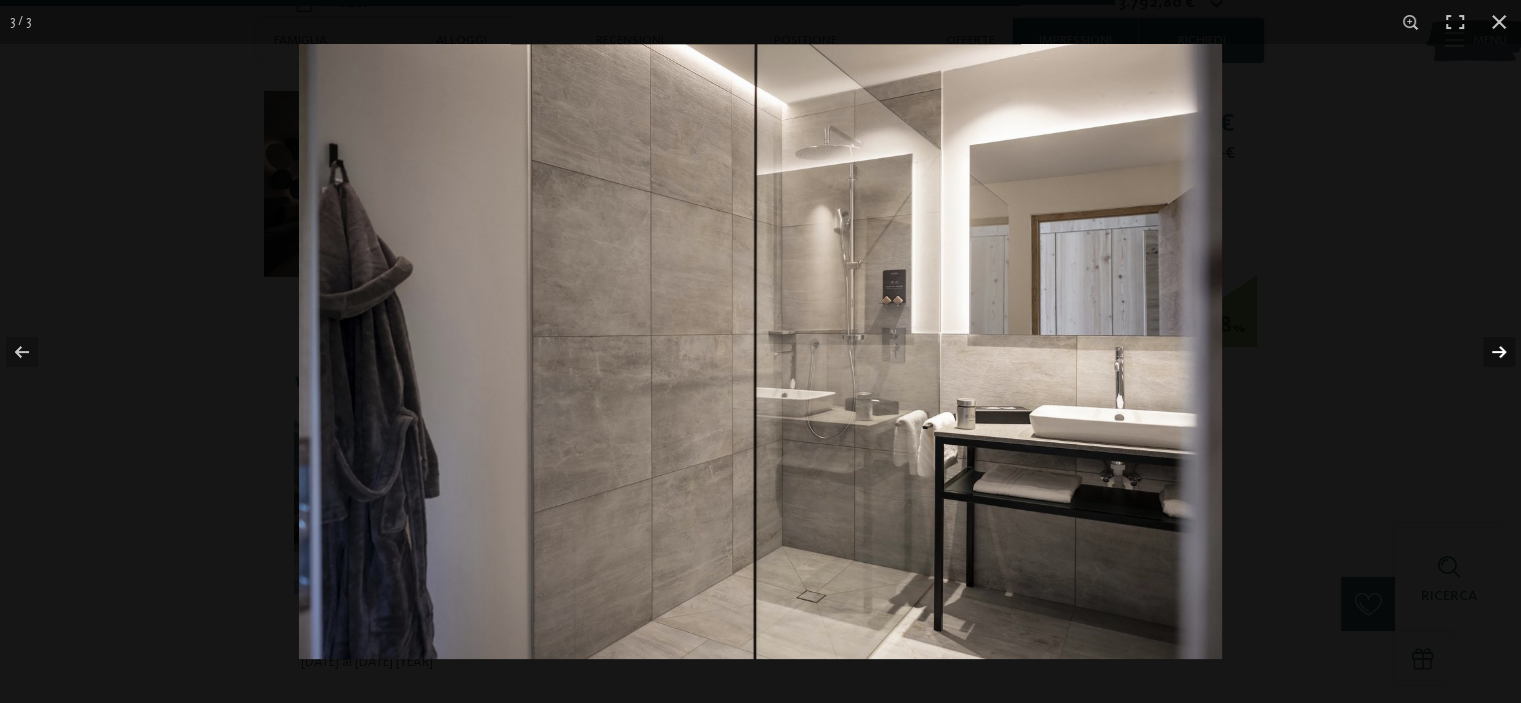 click at bounding box center [1486, 352] 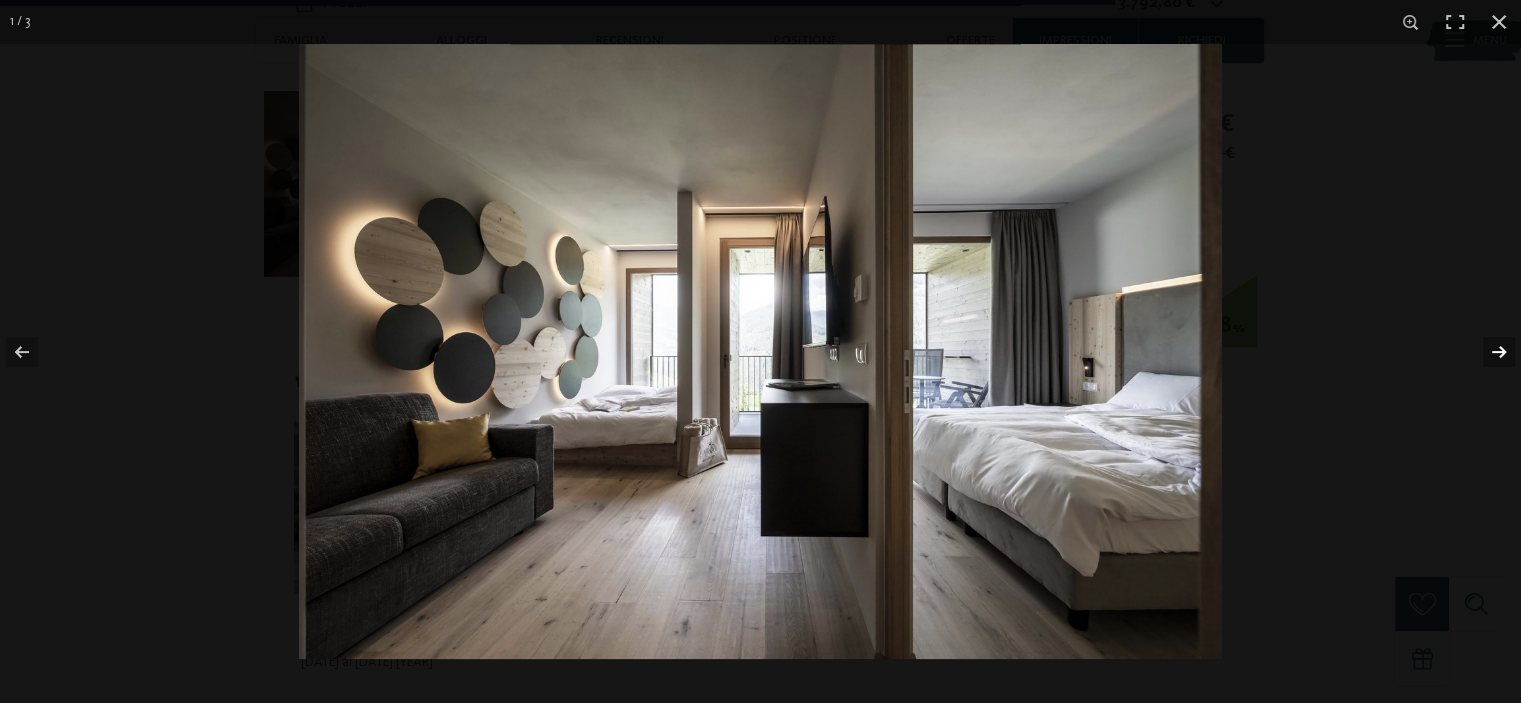 click at bounding box center (1486, 352) 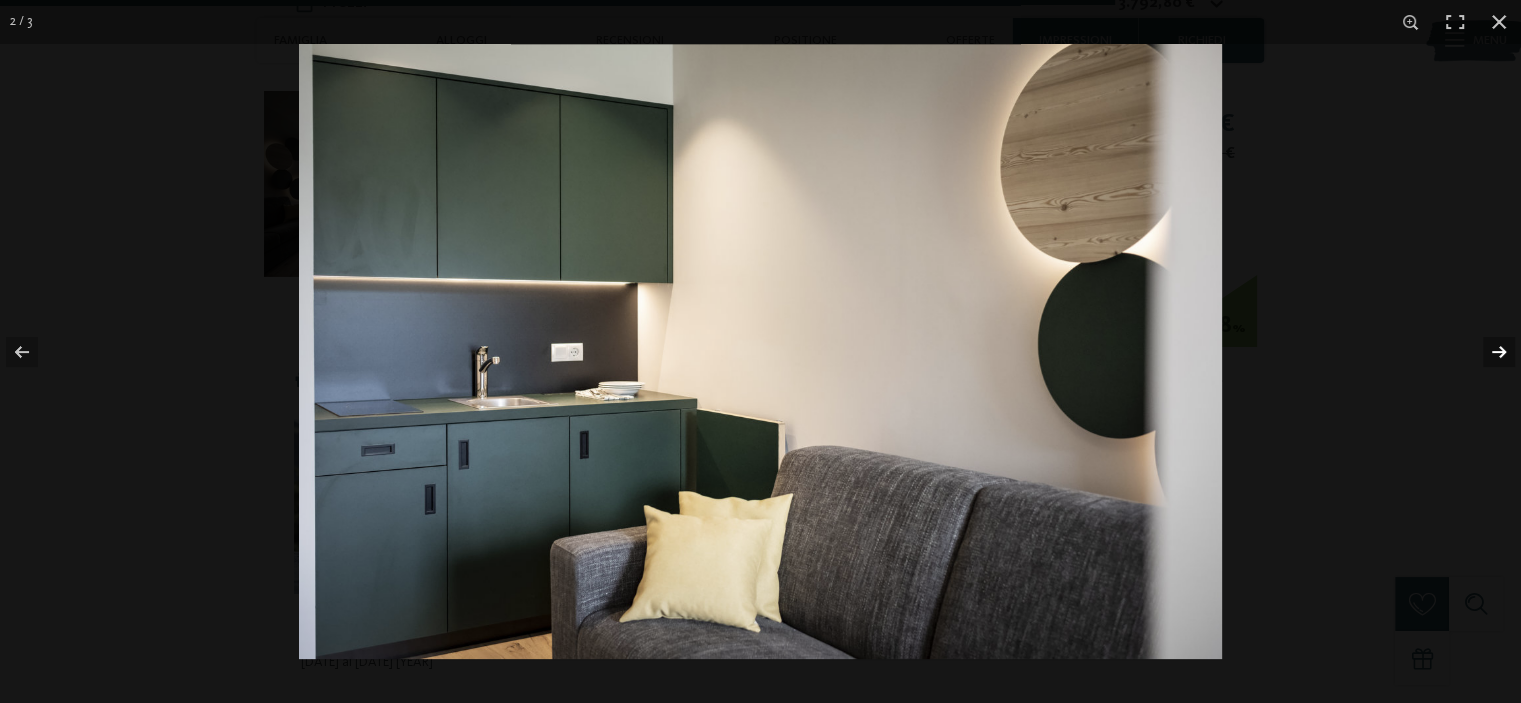 click at bounding box center (1486, 352) 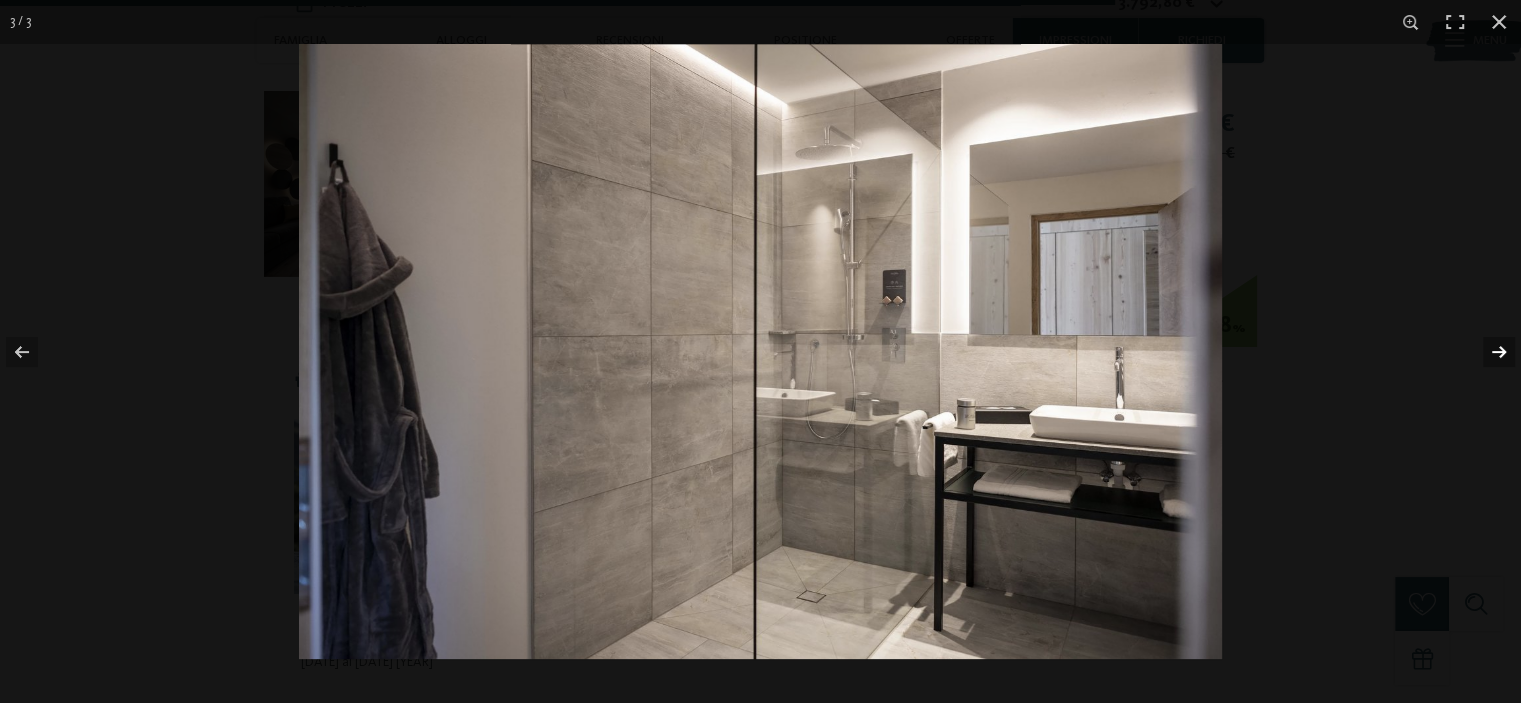 click at bounding box center (1486, 352) 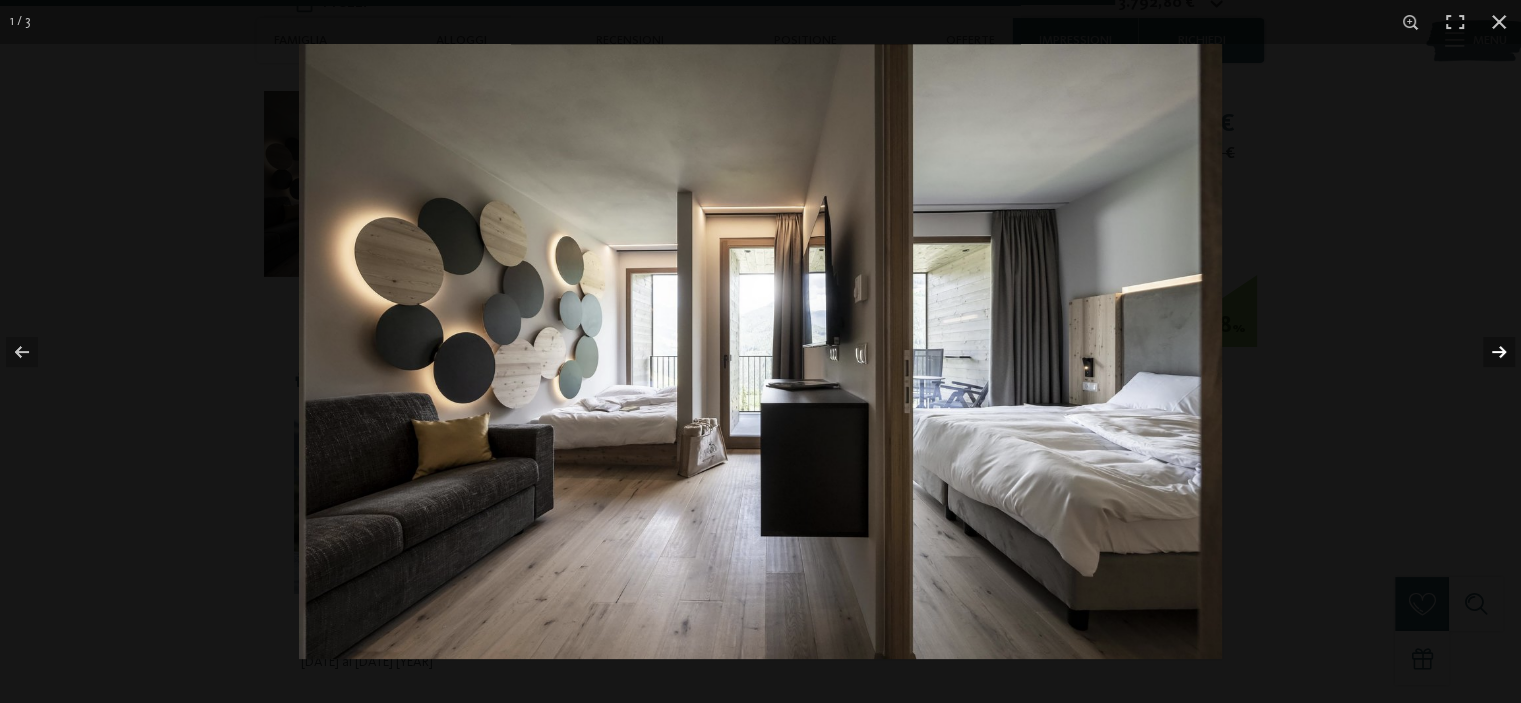 click at bounding box center (1486, 352) 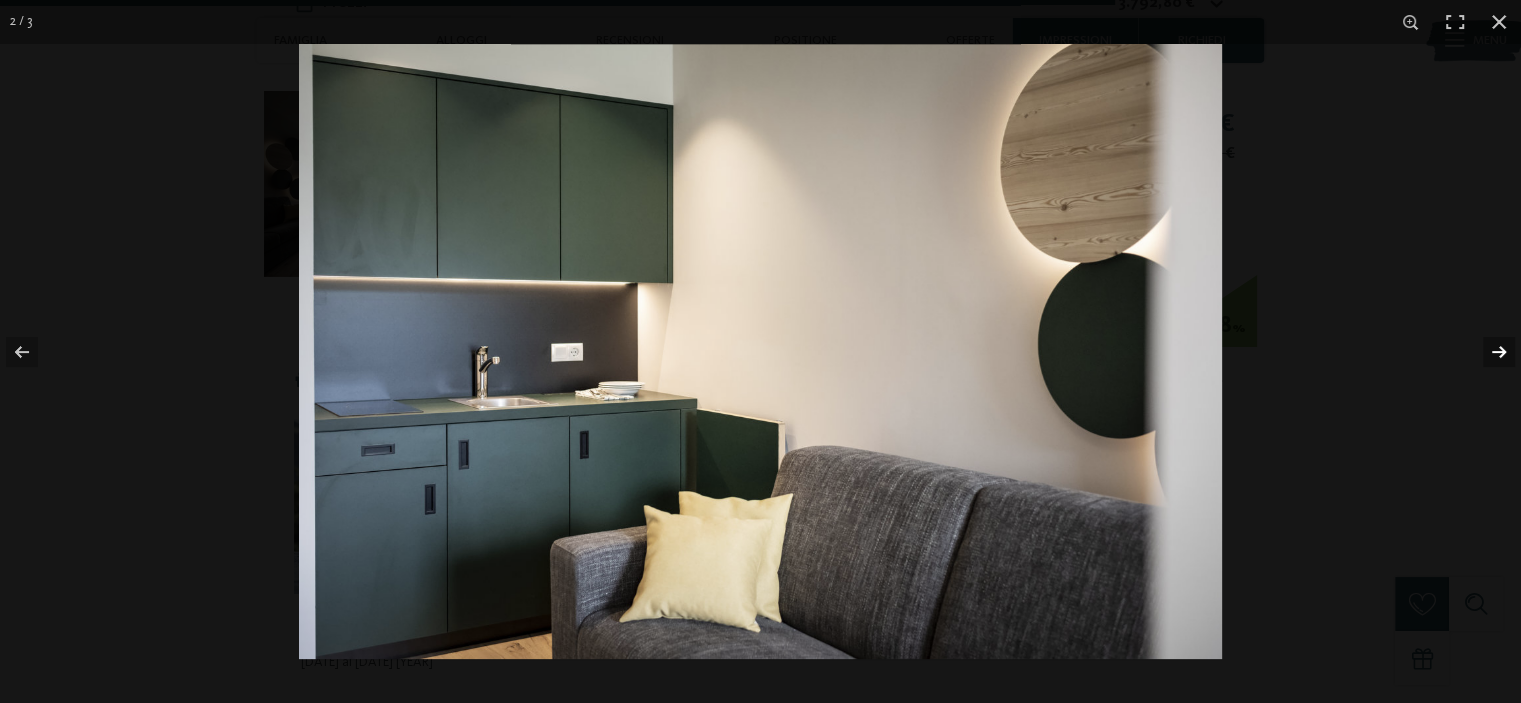click at bounding box center (1486, 352) 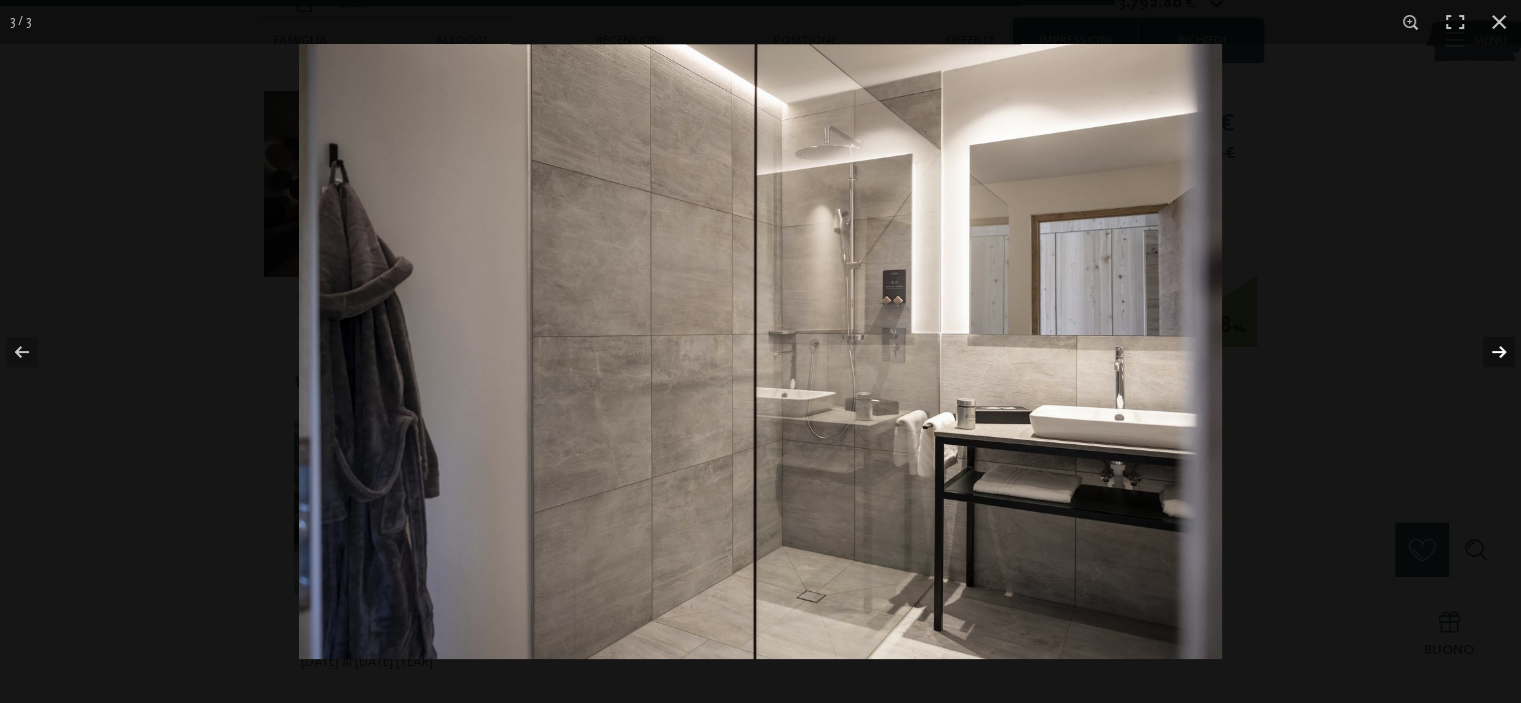 click at bounding box center (1486, 352) 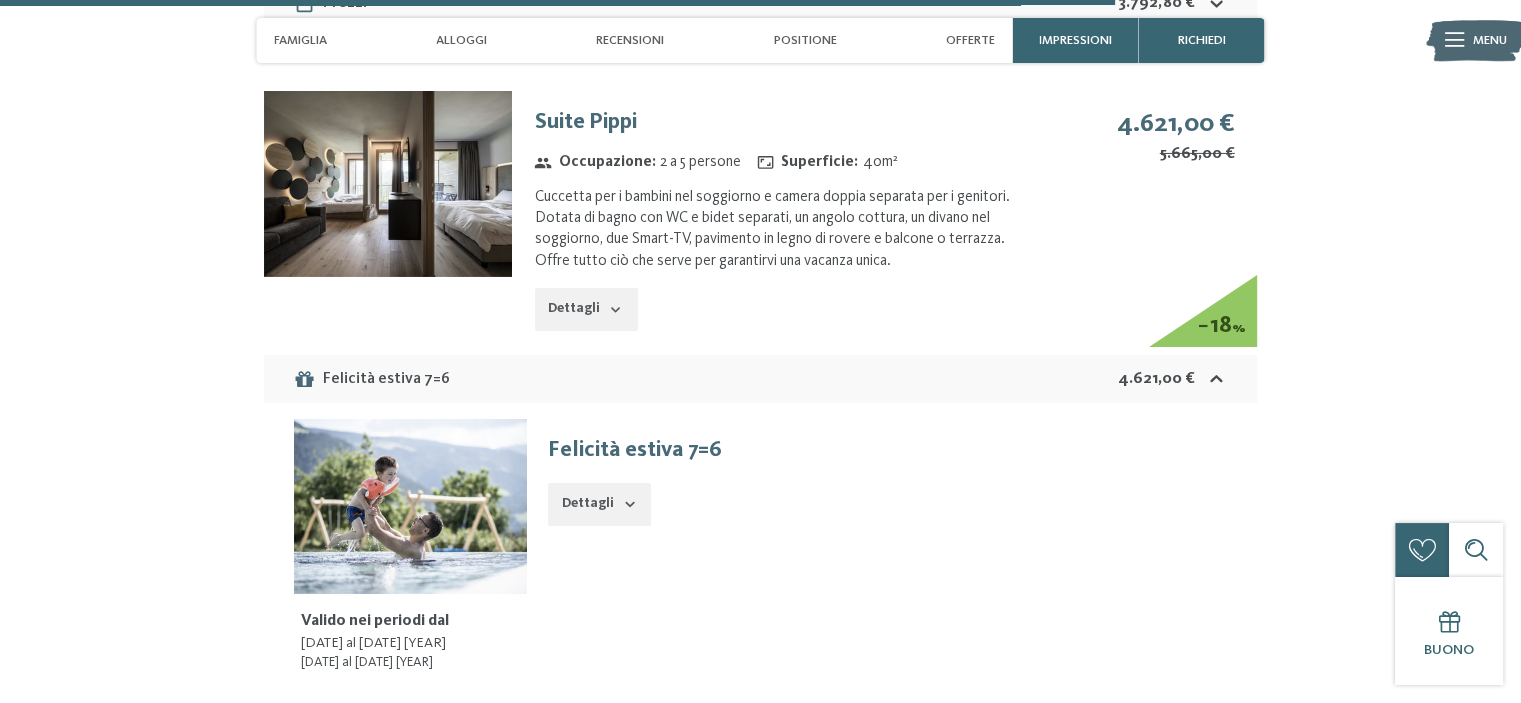 click at bounding box center [0, 0] 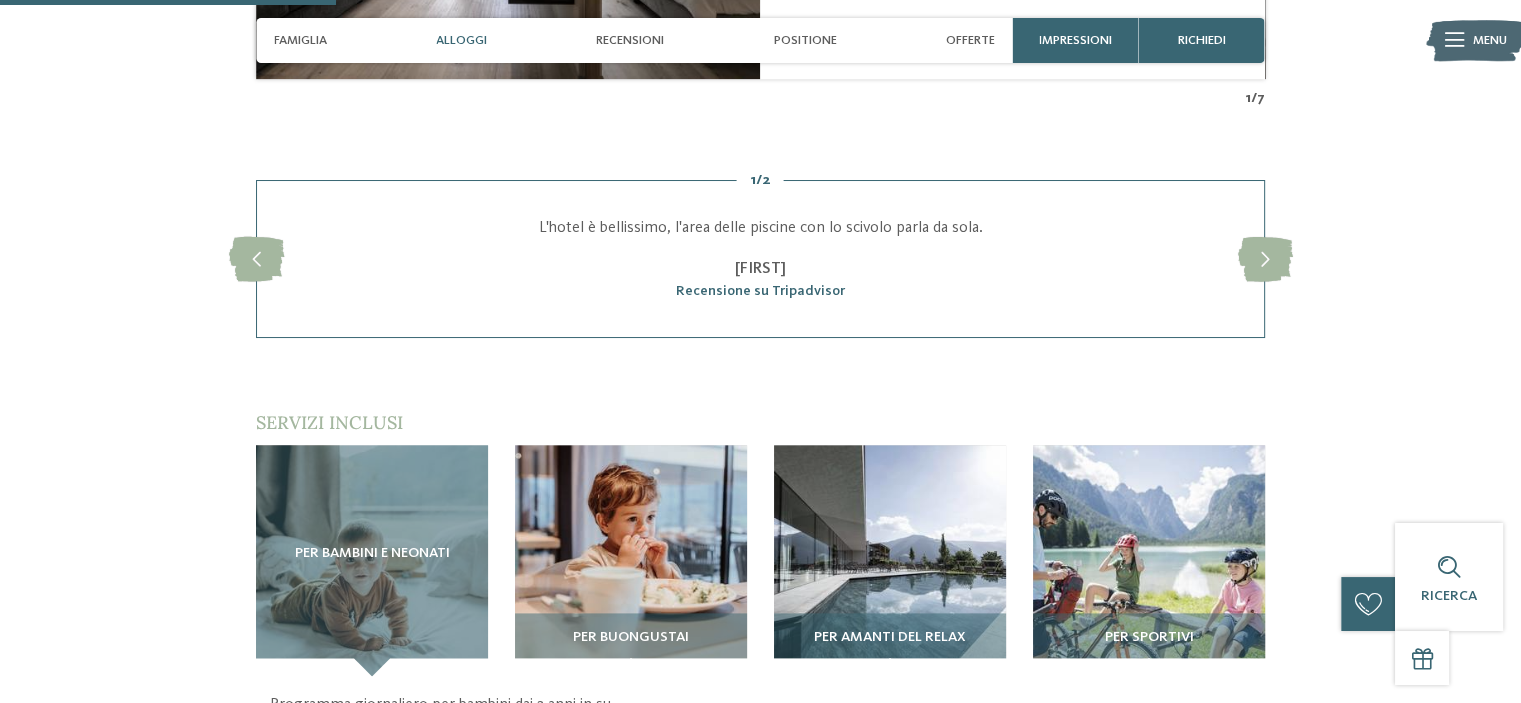 scroll, scrollTop: 1583, scrollLeft: 0, axis: vertical 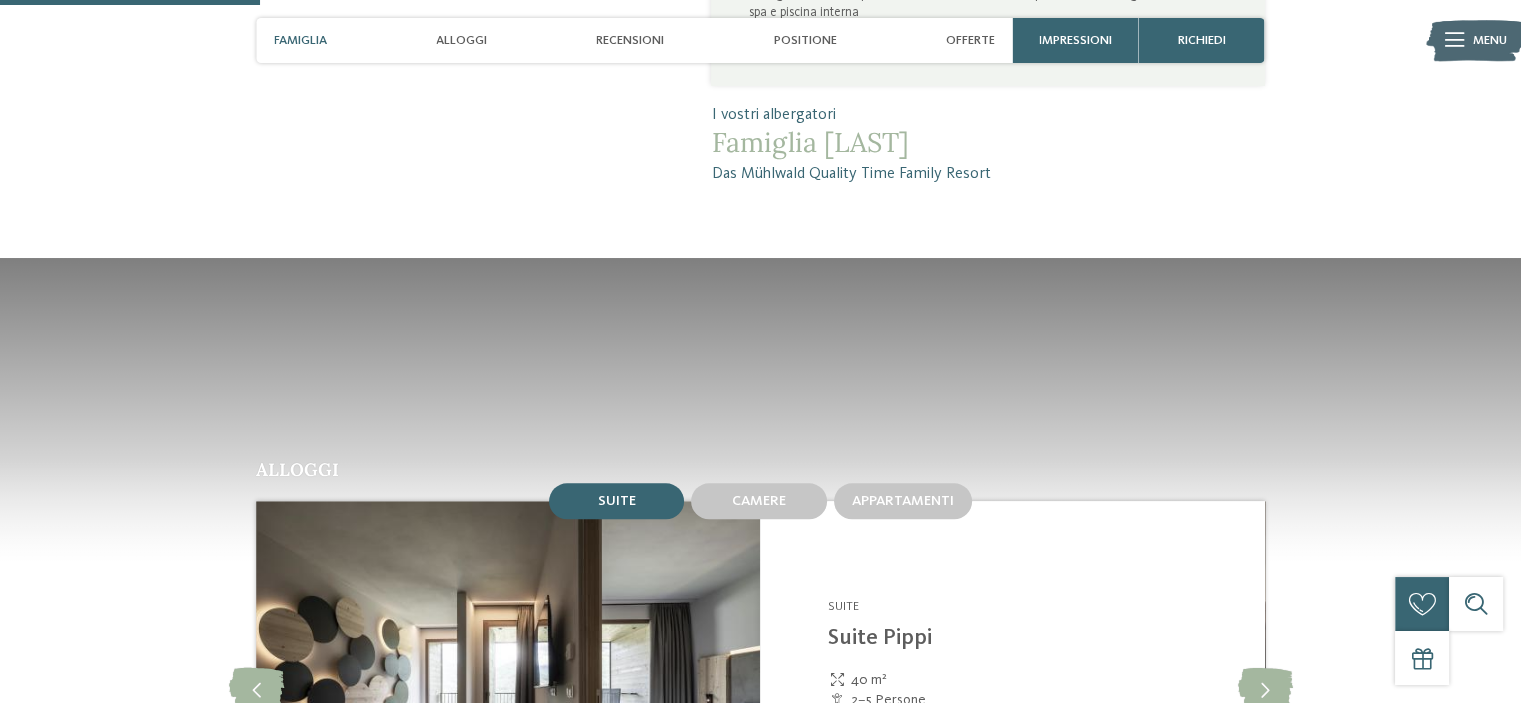 click on "Famiglia" at bounding box center (300, 40) 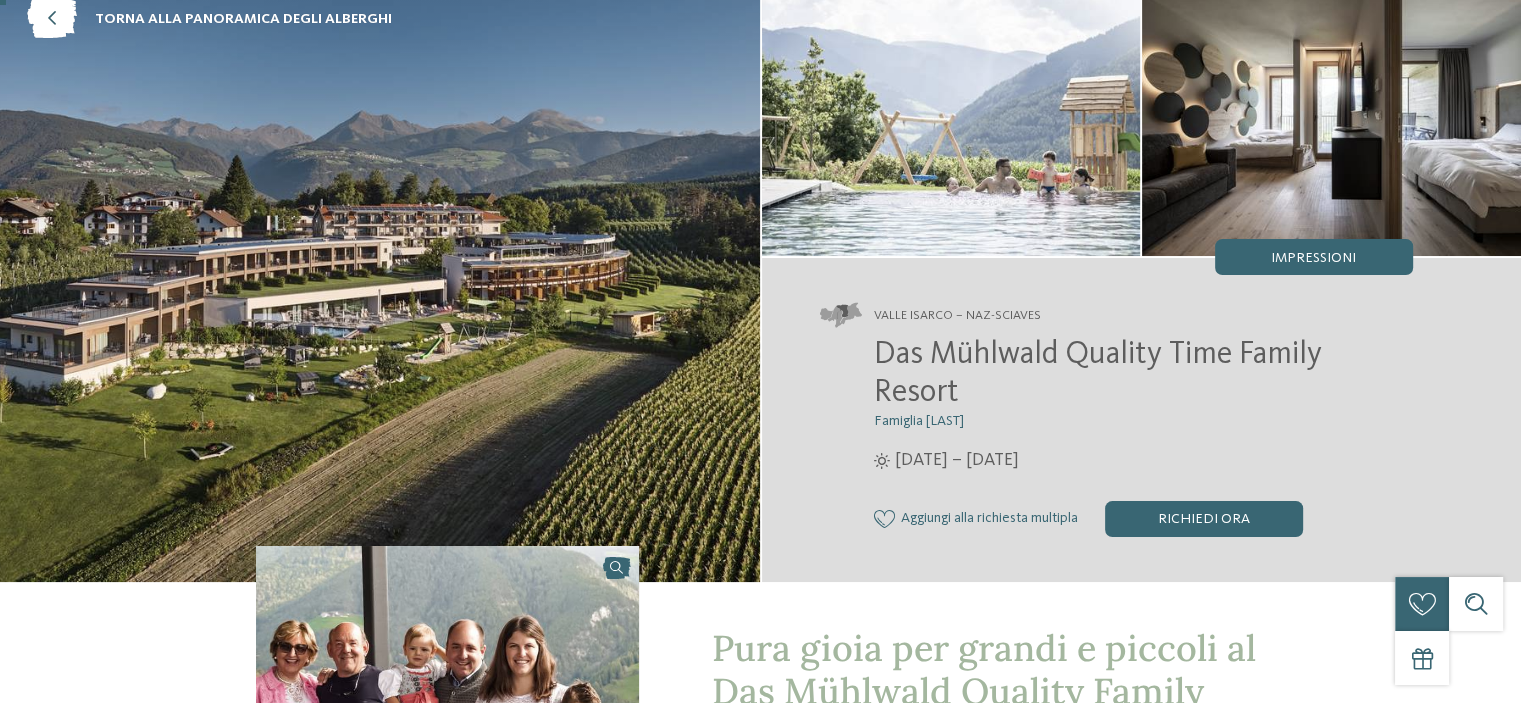 scroll, scrollTop: 0, scrollLeft: 0, axis: both 